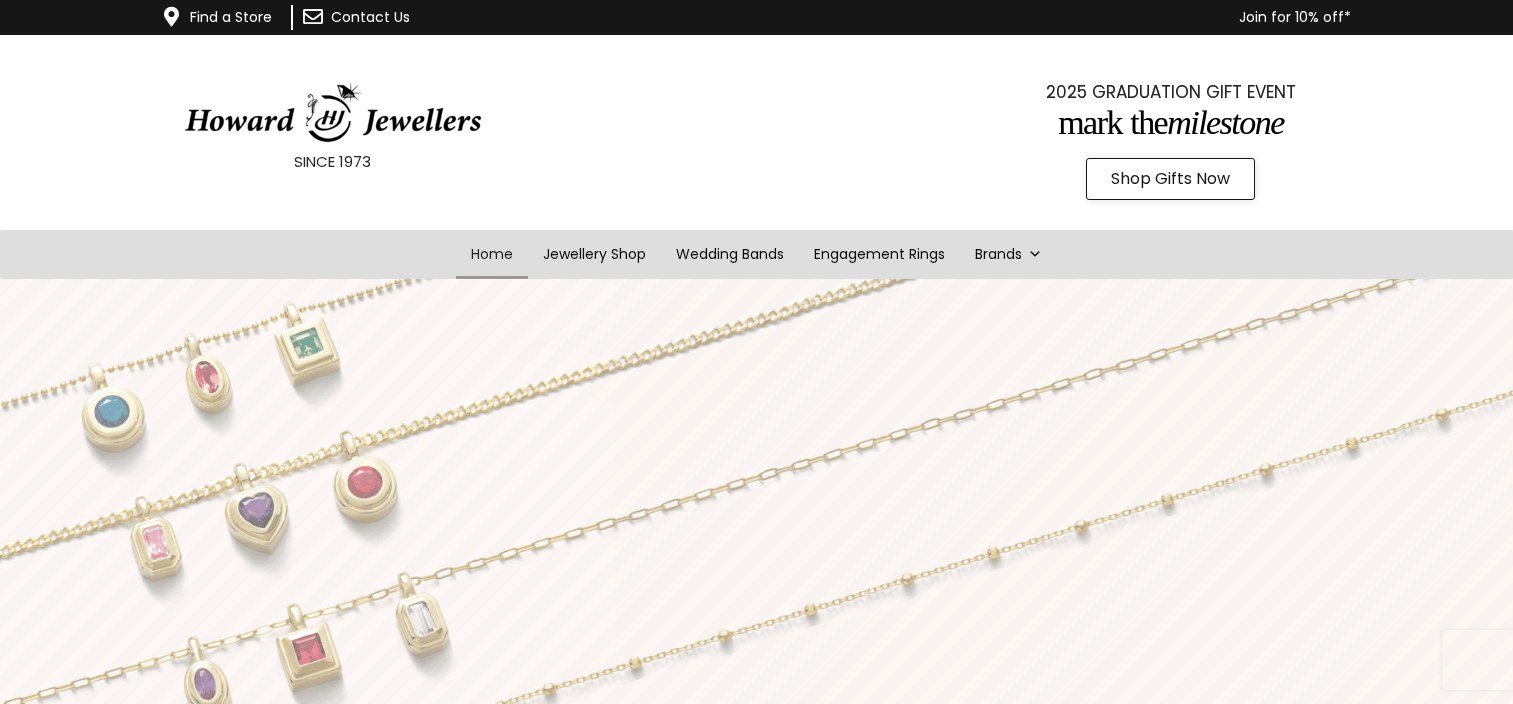 scroll, scrollTop: 0, scrollLeft: 0, axis: both 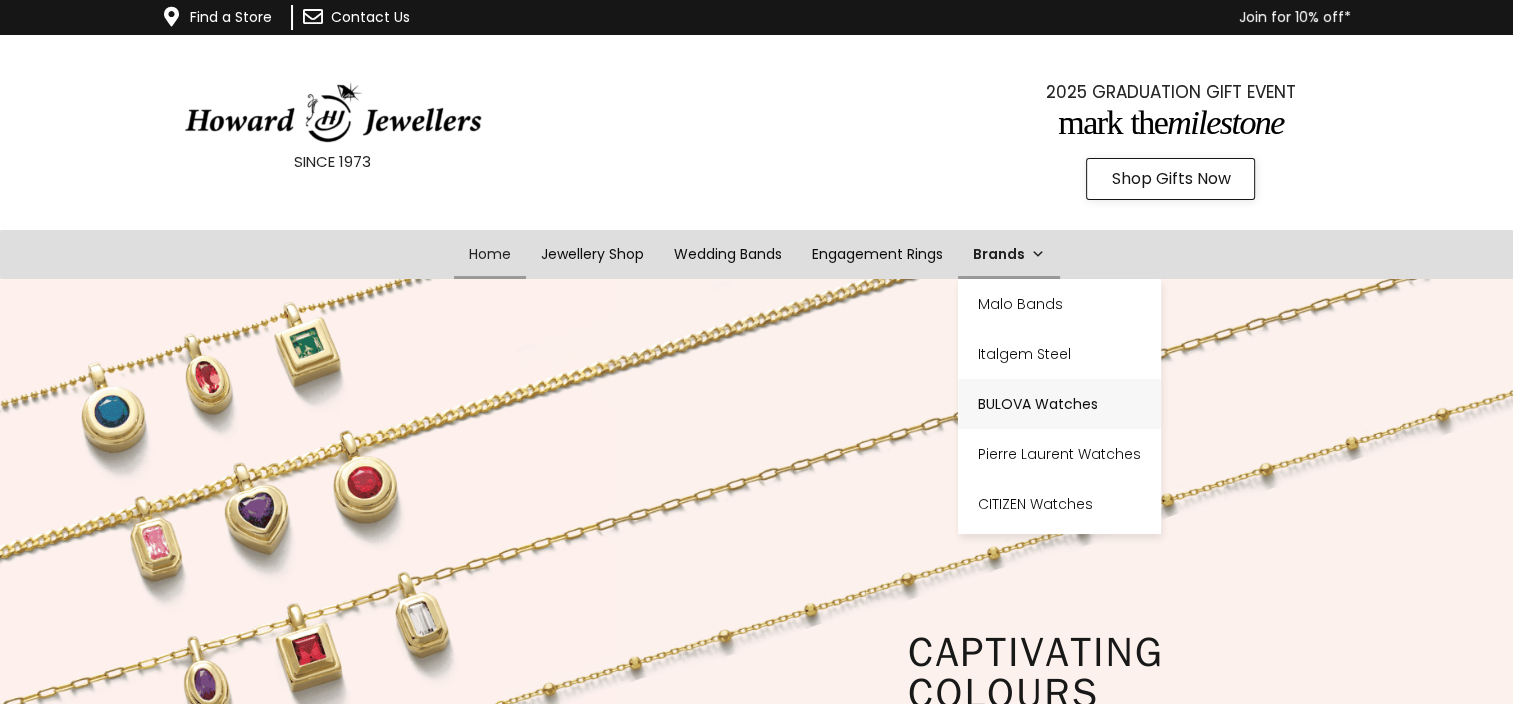 click on "BULOVA Watches" at bounding box center (1059, 404) 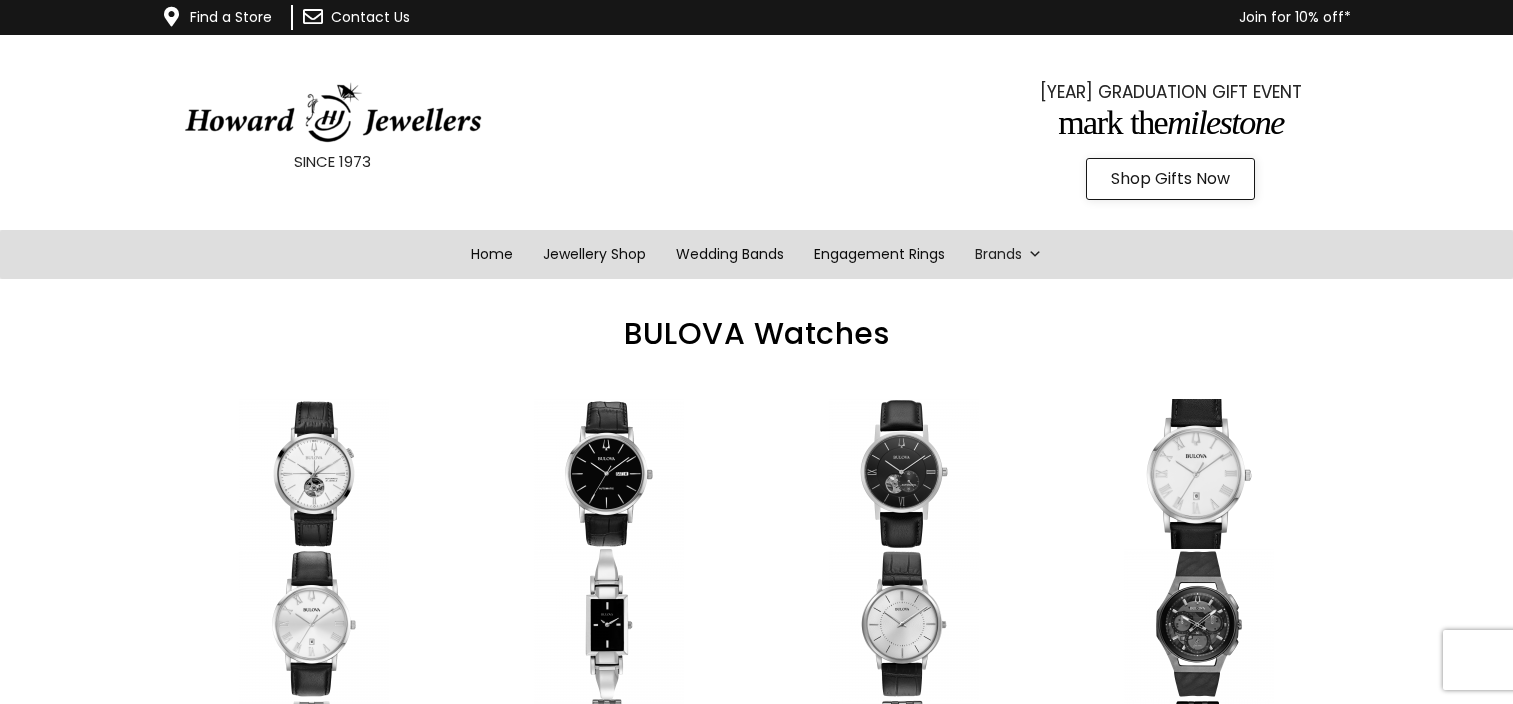 scroll, scrollTop: 0, scrollLeft: 0, axis: both 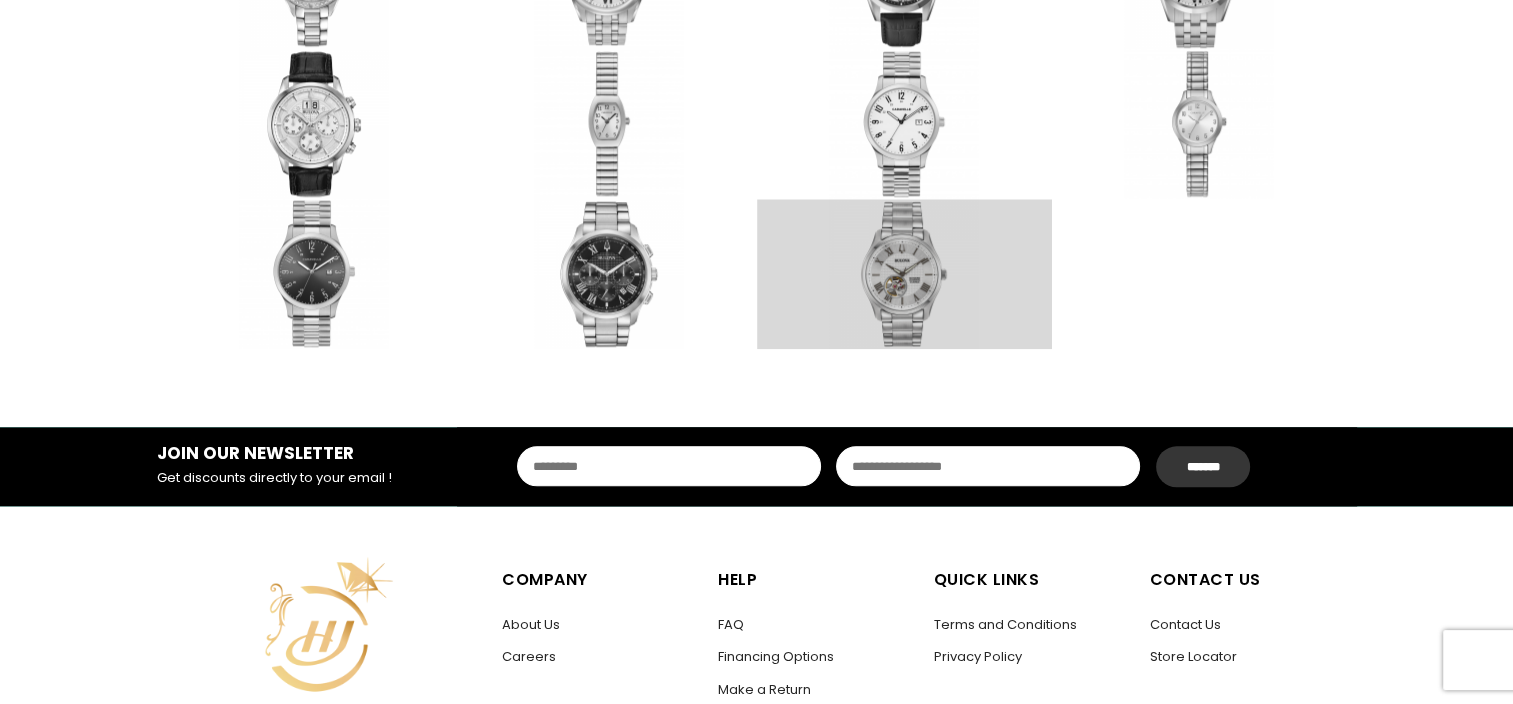 click at bounding box center [904, 274] 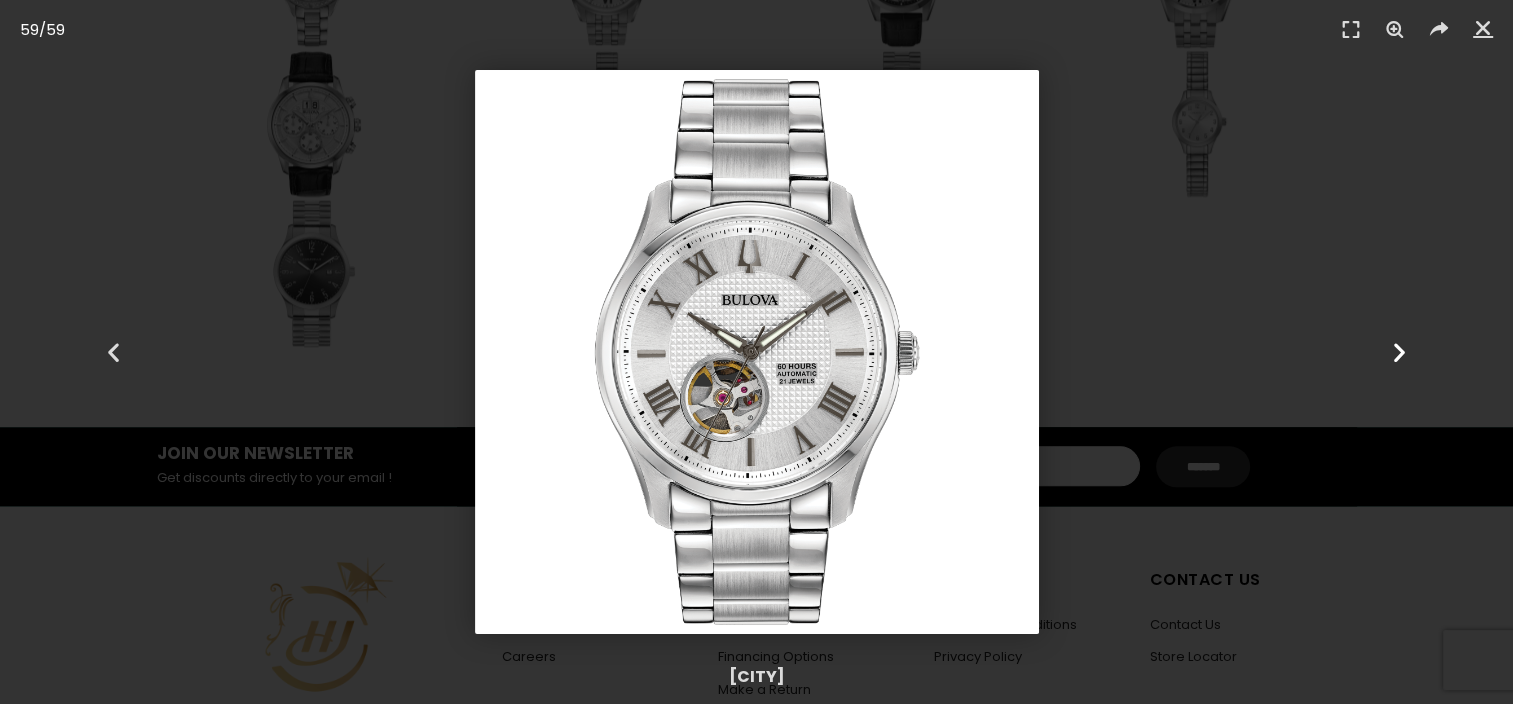 click at bounding box center (1399, 352) 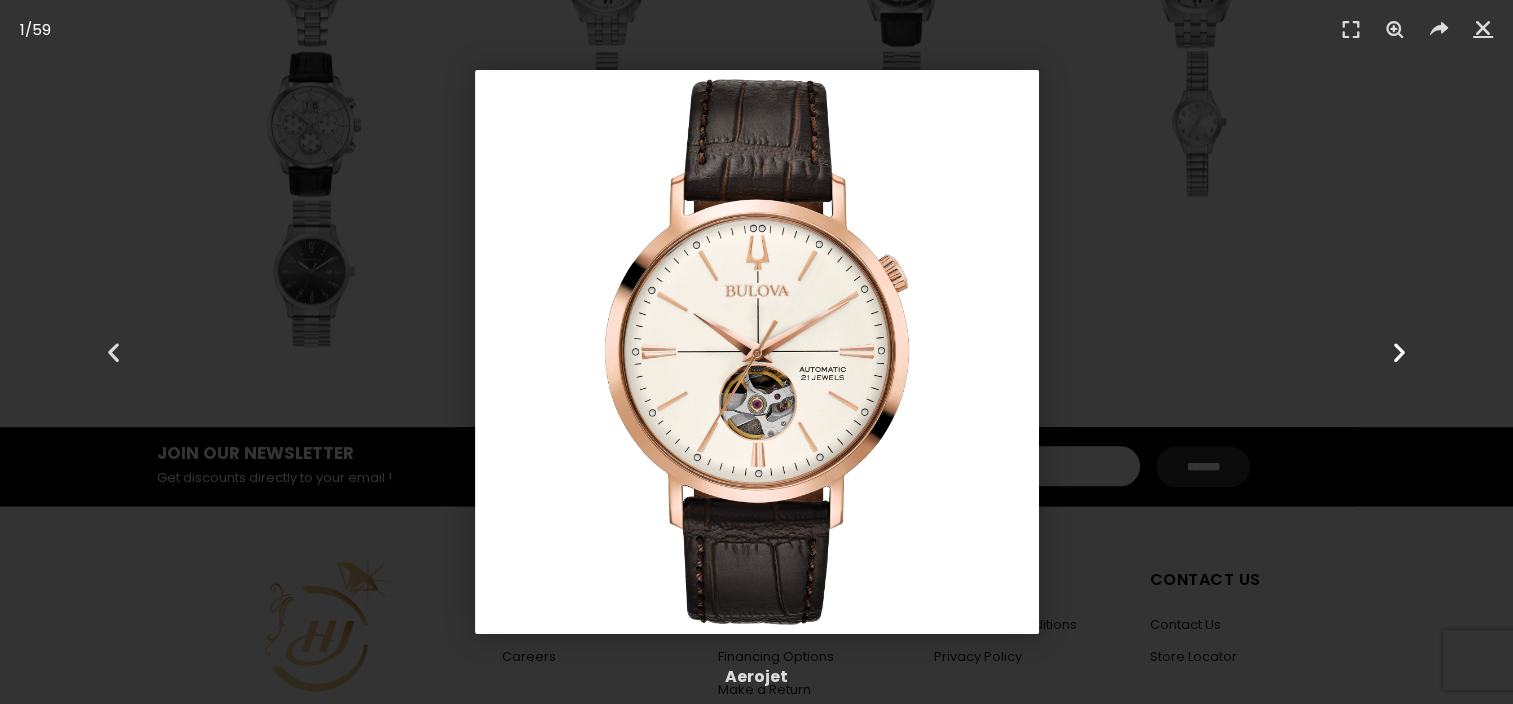 click at bounding box center [1399, 352] 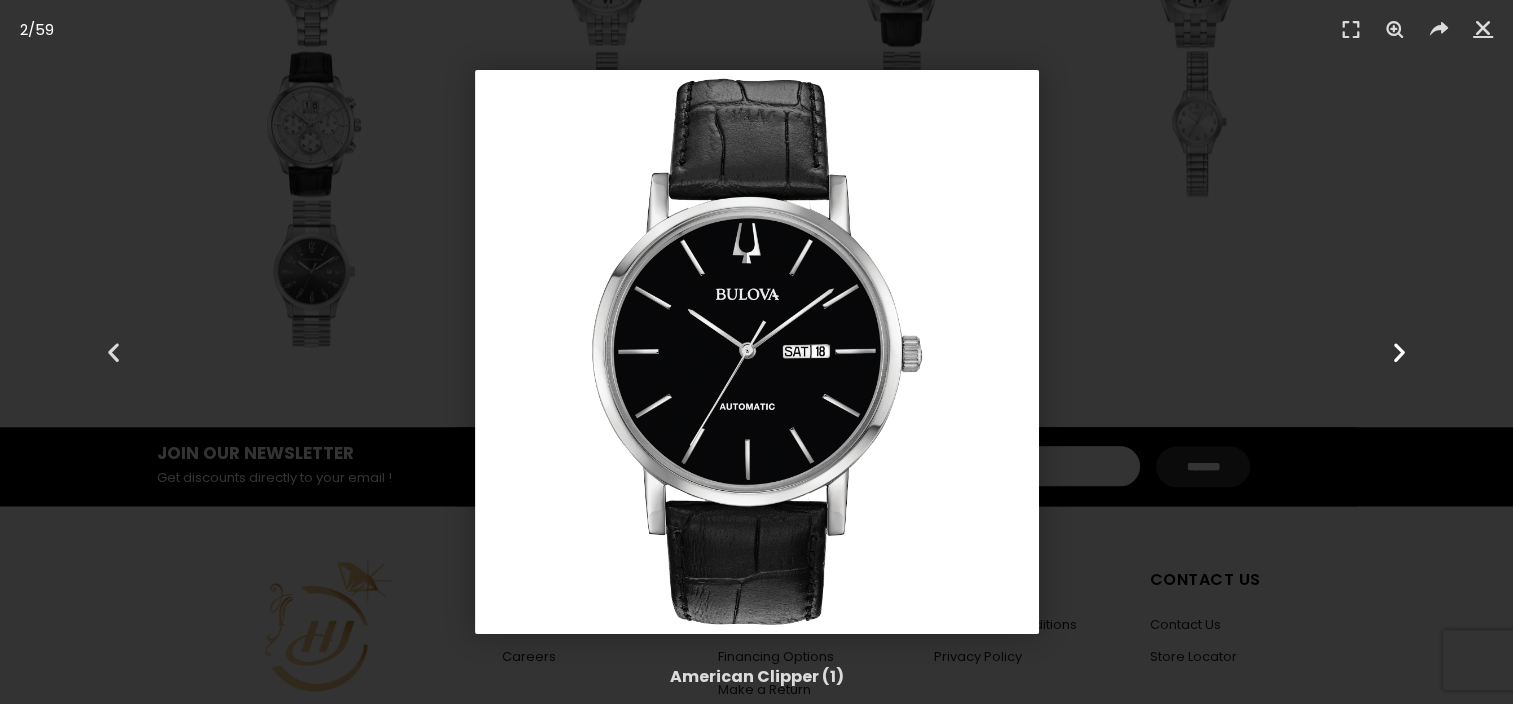 click at bounding box center (1399, 352) 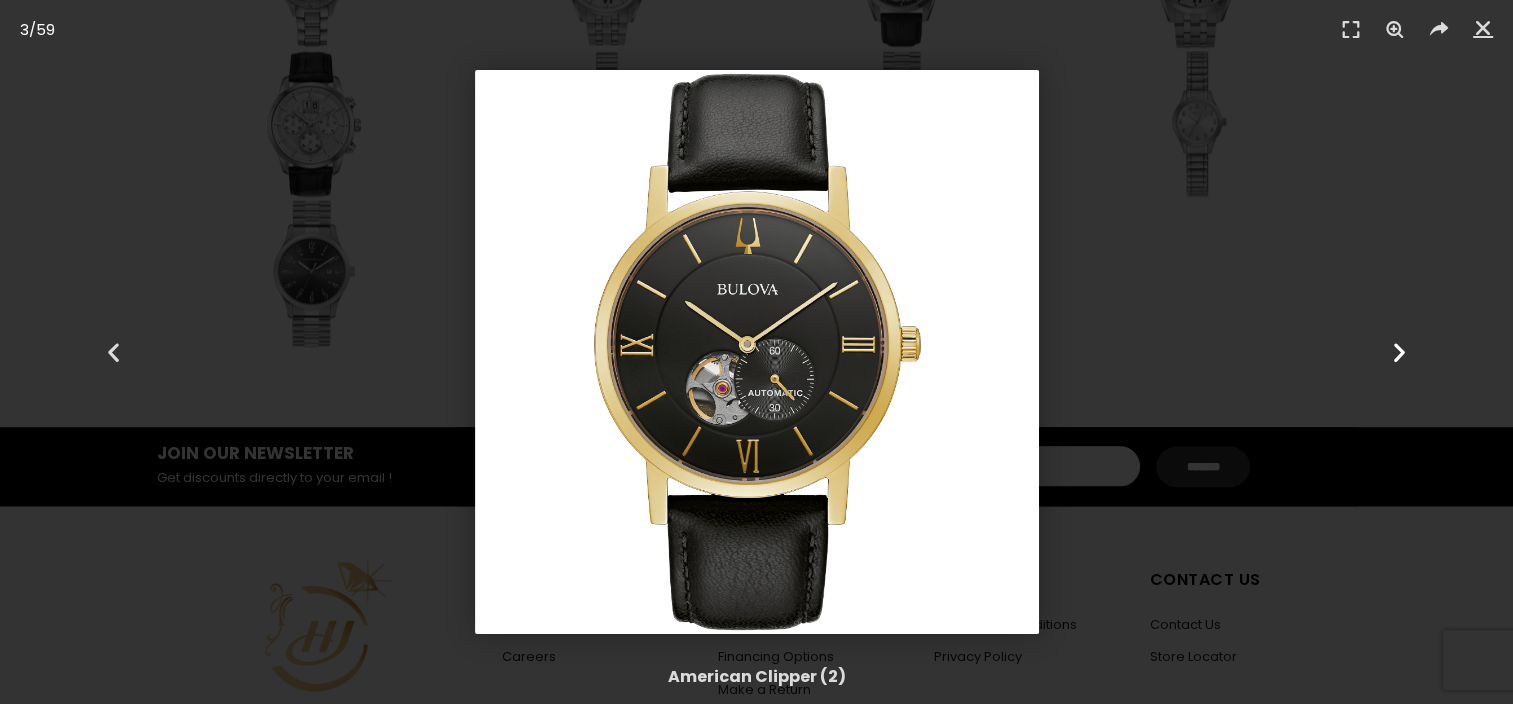 click at bounding box center (1399, 352) 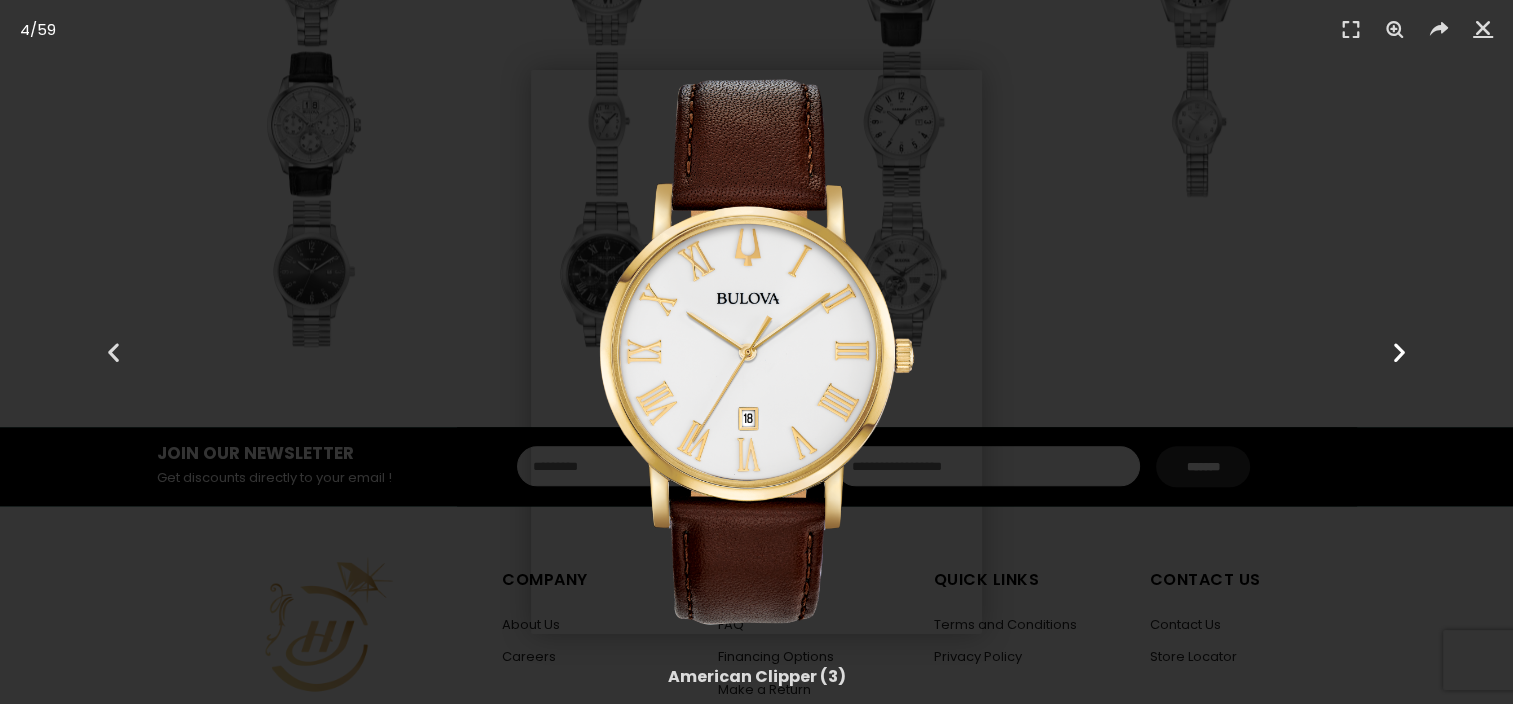 click at bounding box center (1399, 352) 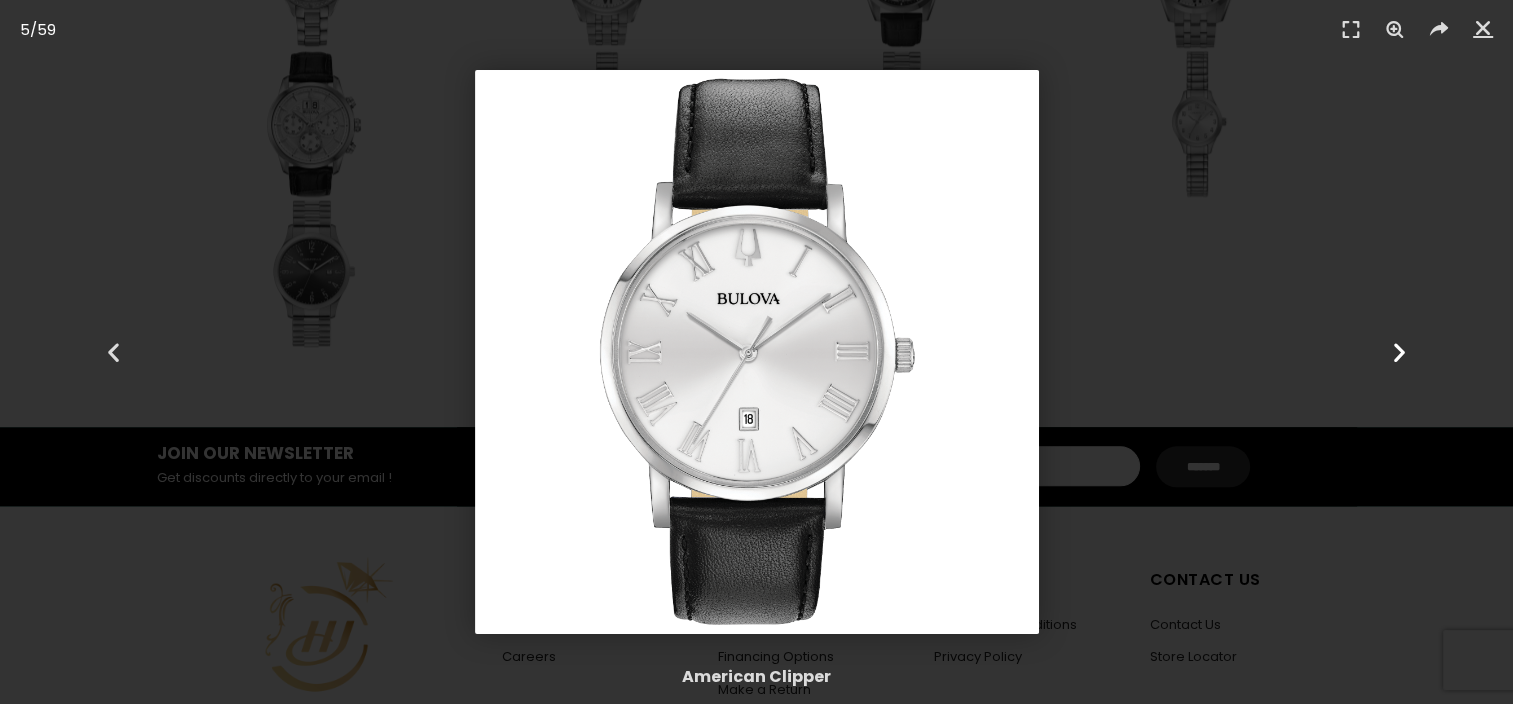 click at bounding box center (1399, 352) 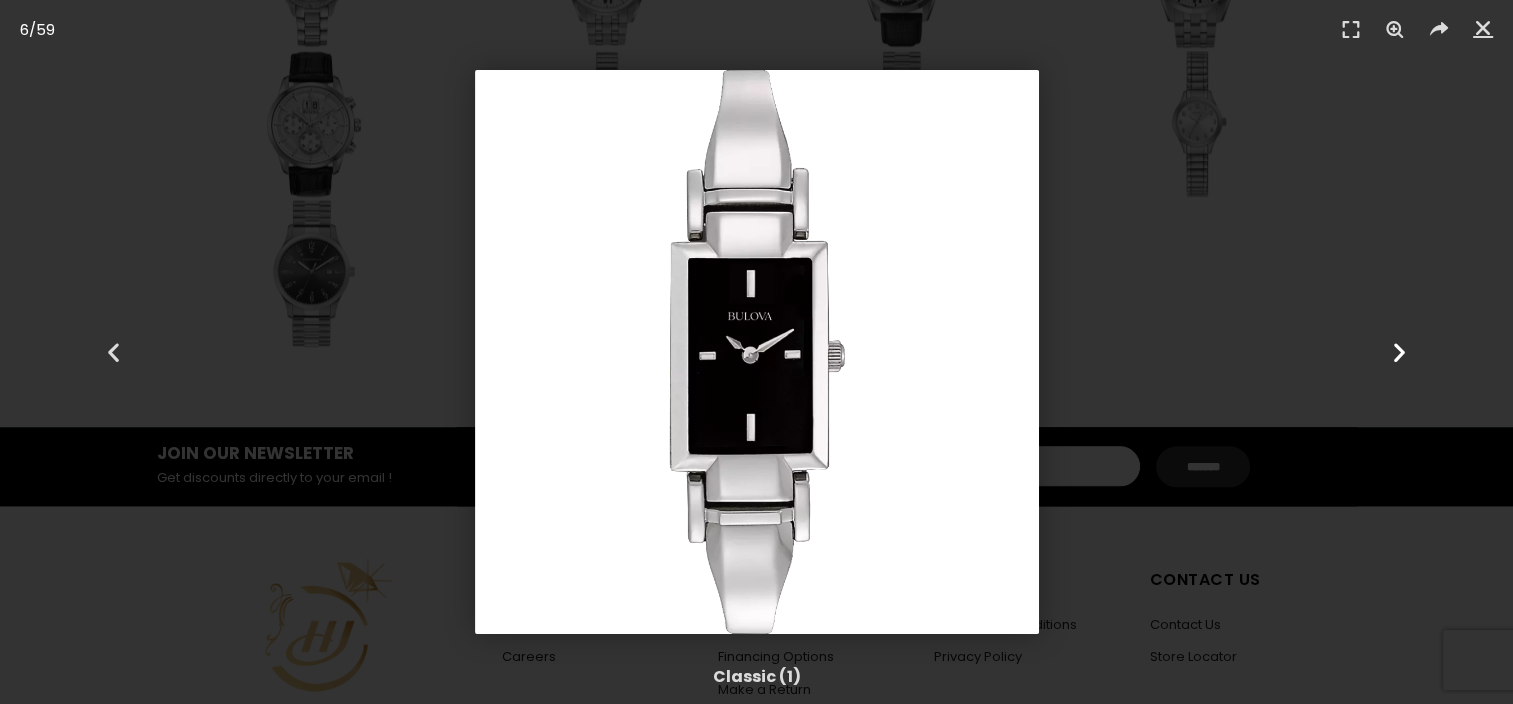 click at bounding box center [1399, 352] 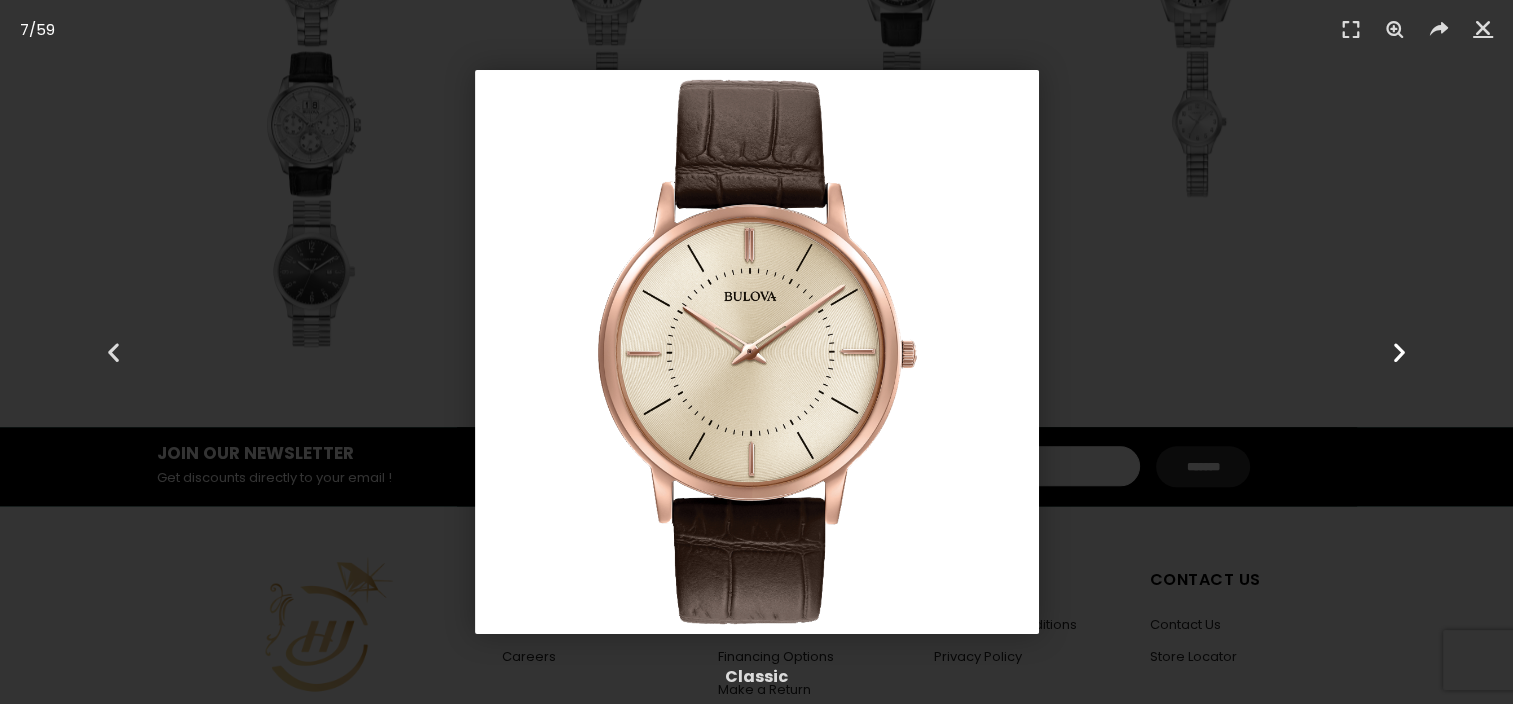 click at bounding box center (1399, 352) 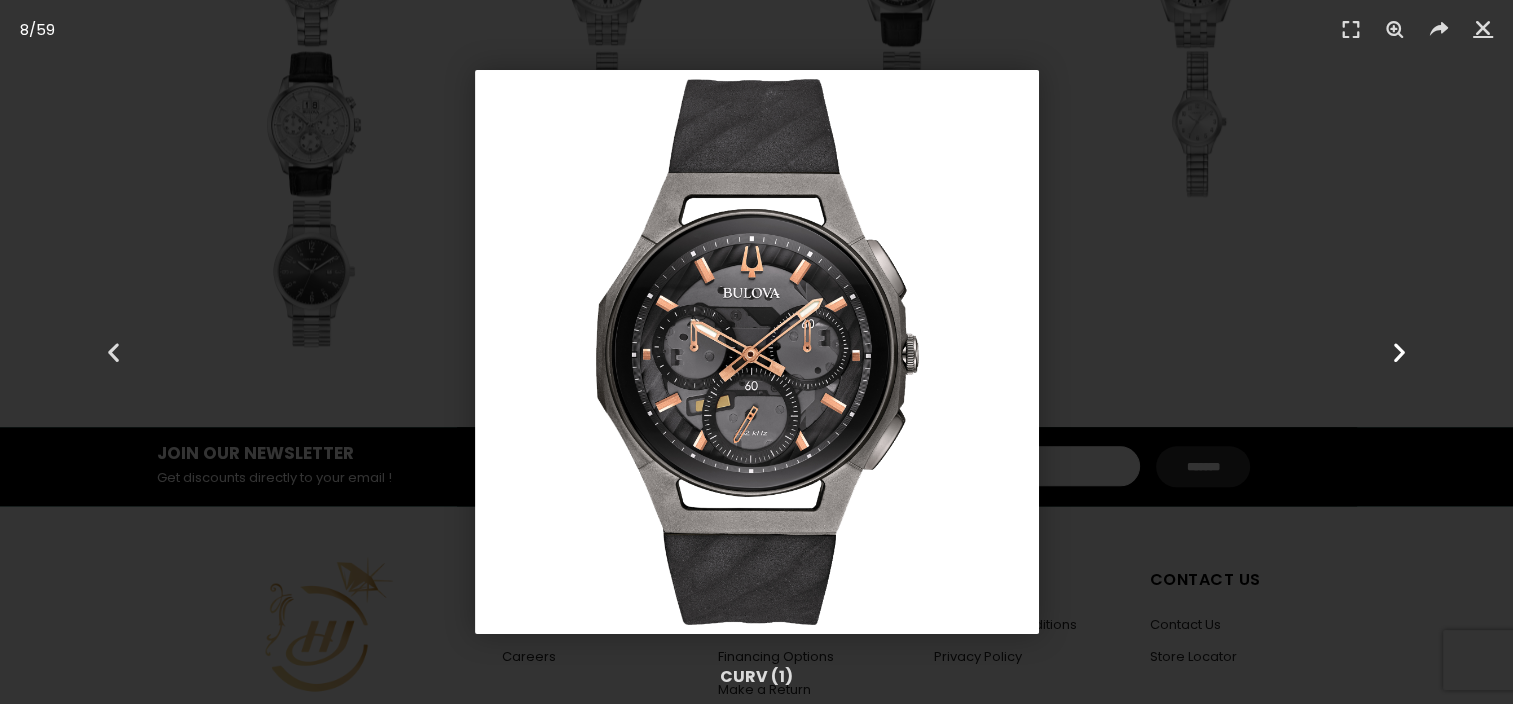 click at bounding box center (1399, 352) 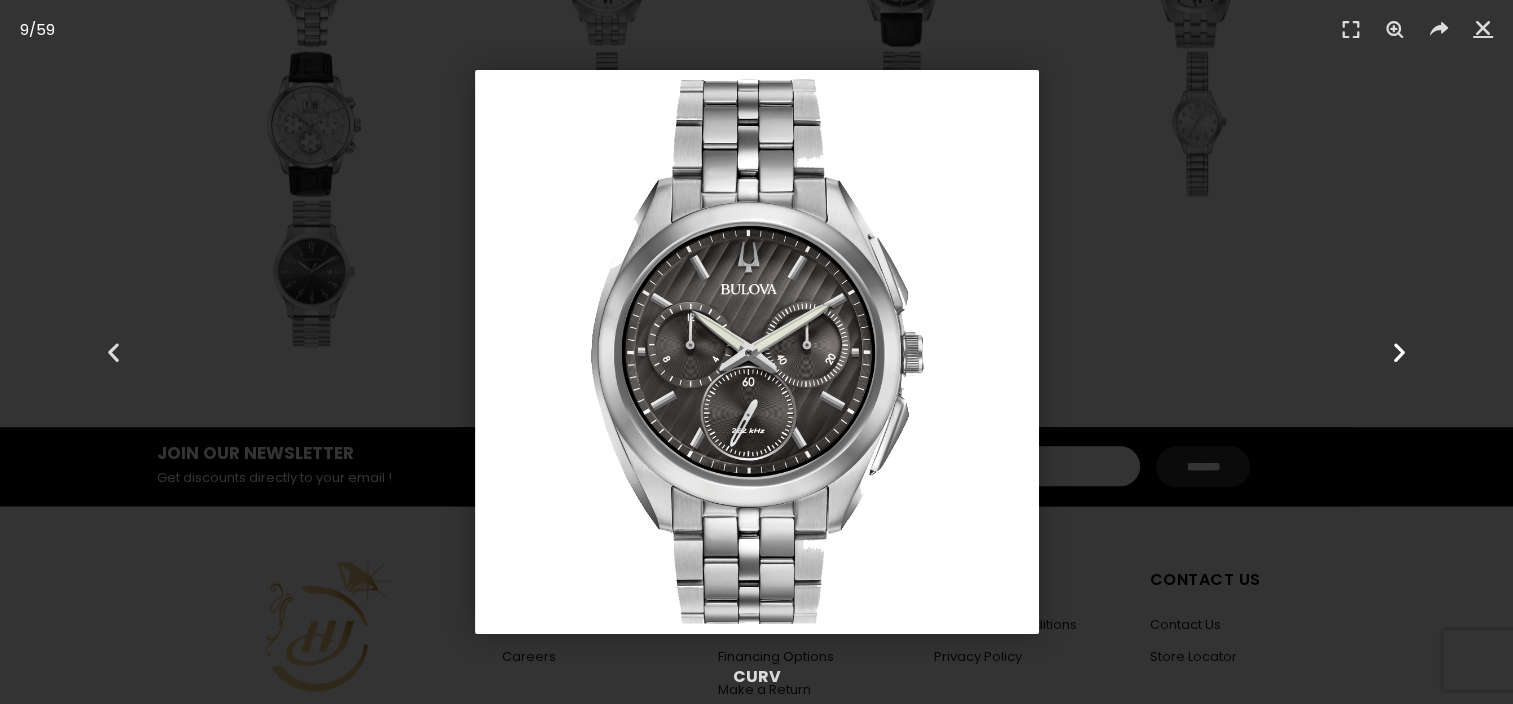click at bounding box center [1399, 352] 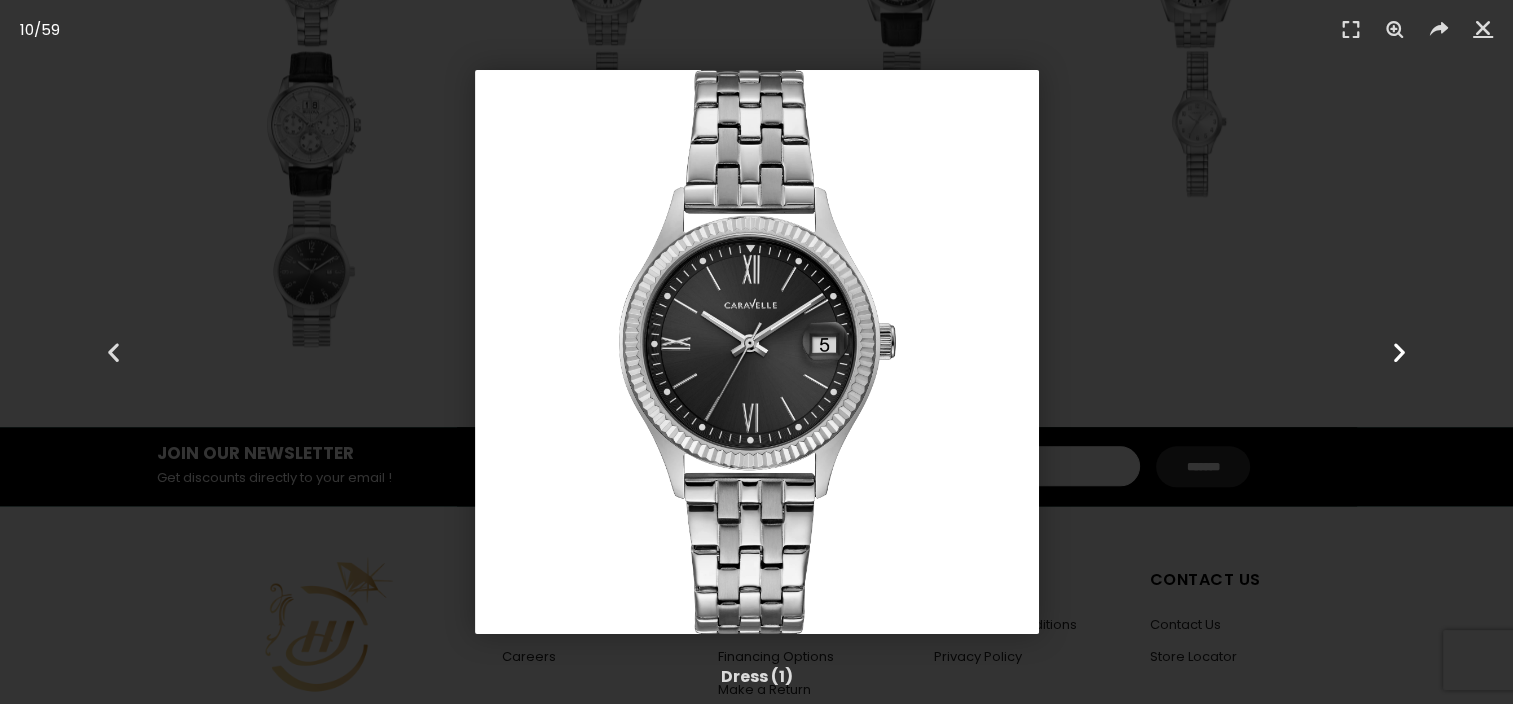 click at bounding box center [1399, 352] 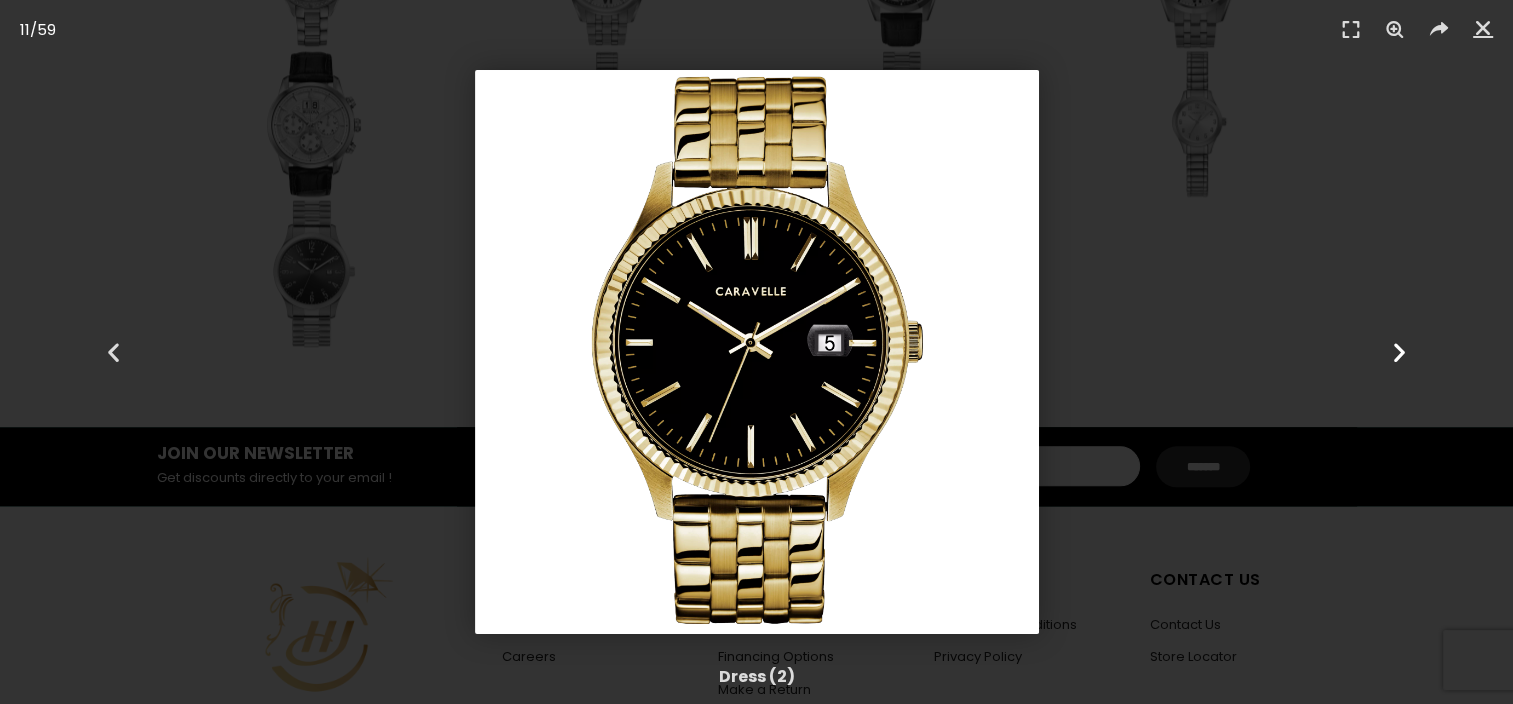 click at bounding box center (1399, 352) 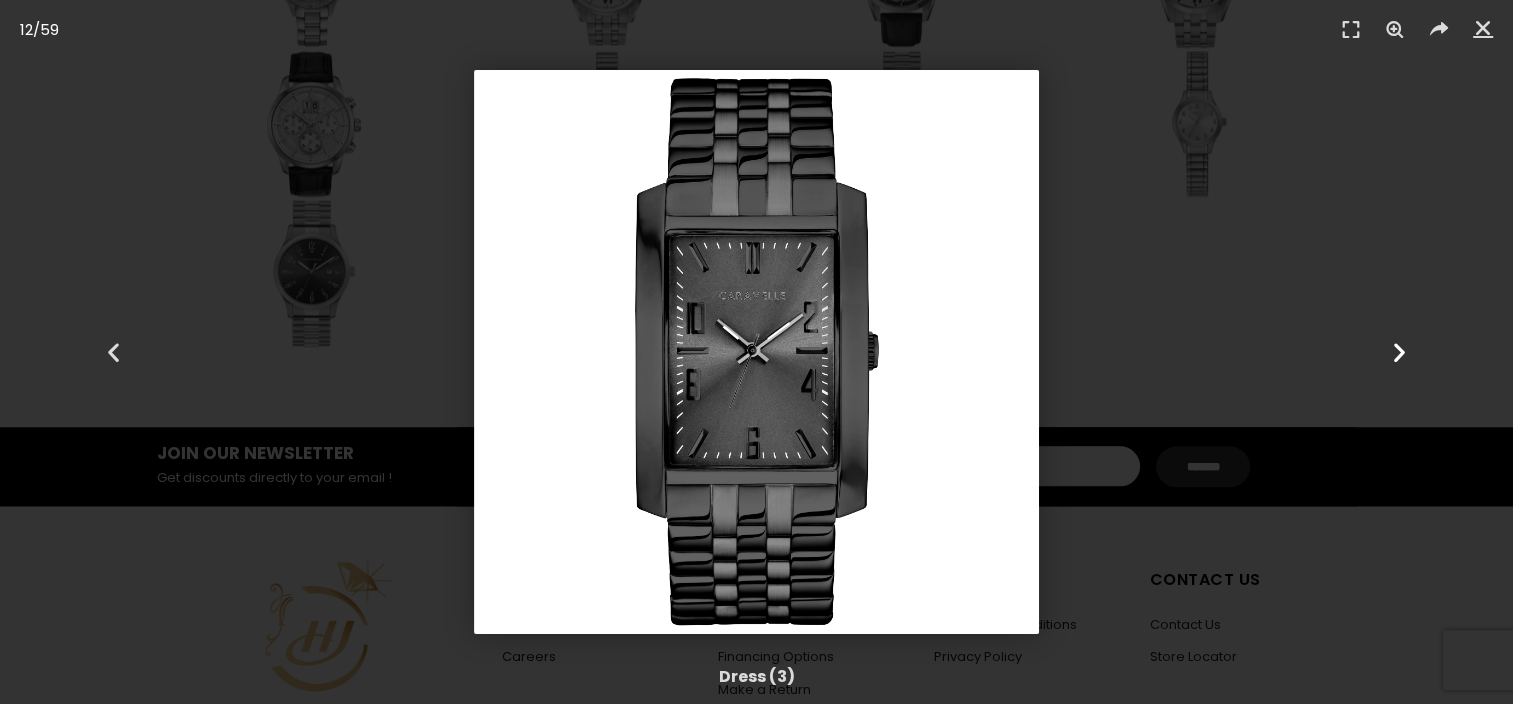 click at bounding box center [1399, 352] 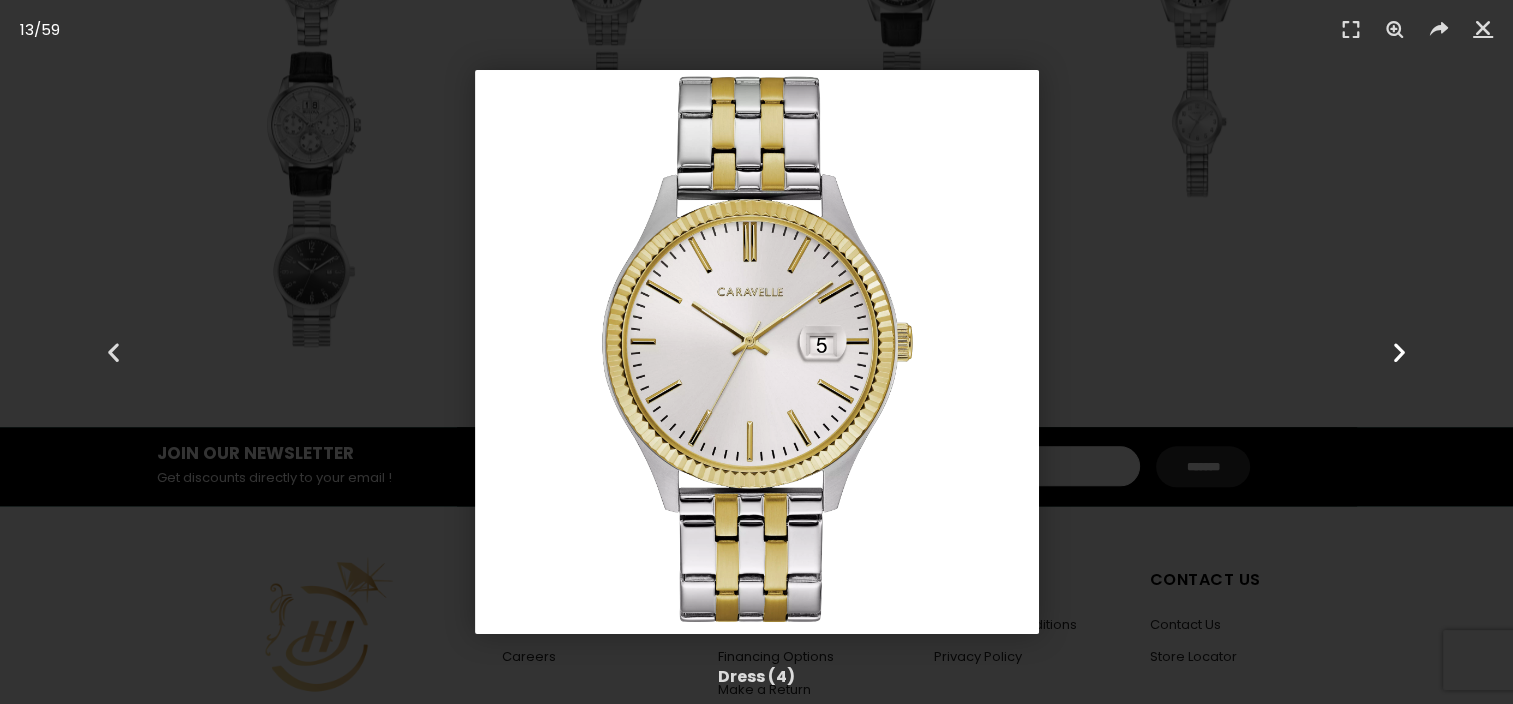 click at bounding box center [1399, 352] 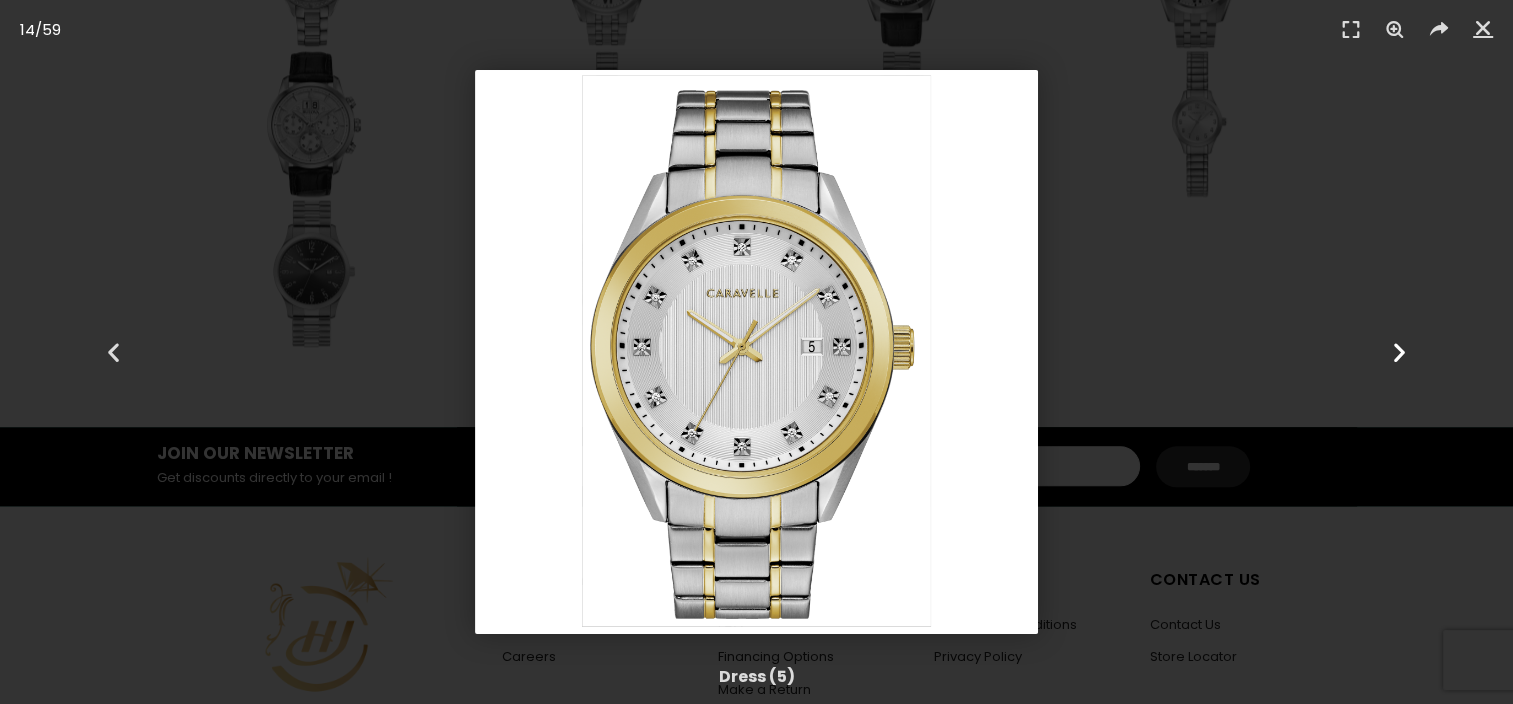 click at bounding box center (1399, 352) 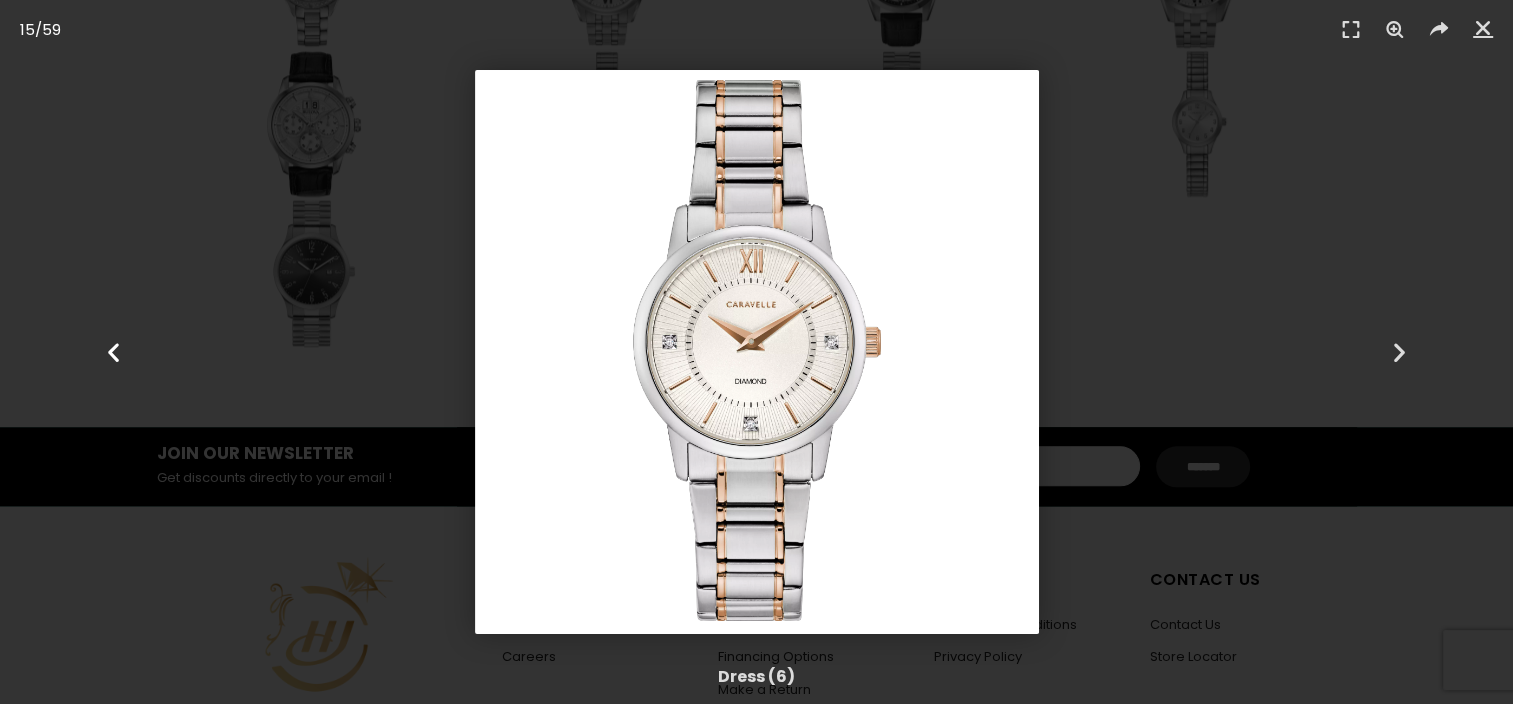 click on "Previous" at bounding box center (113, 352) 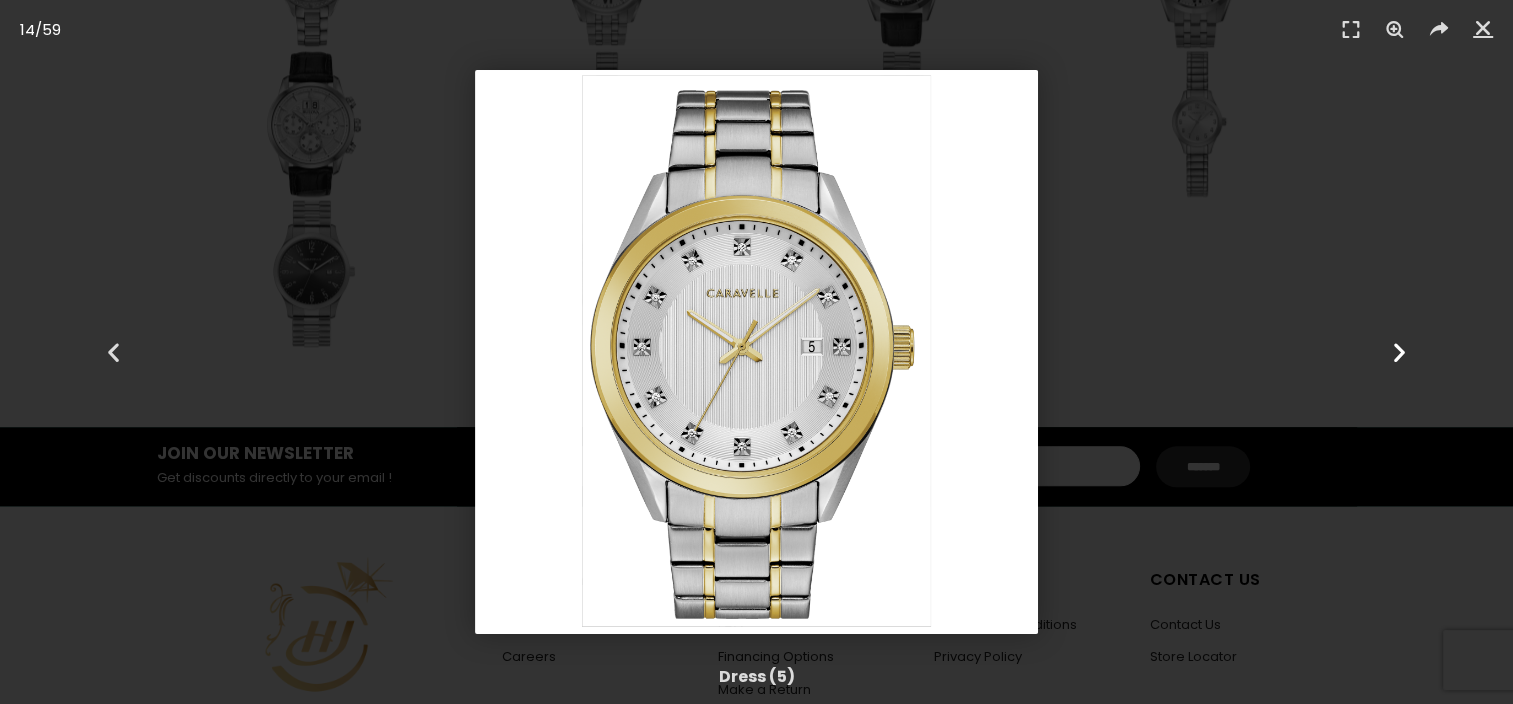 click at bounding box center (1399, 352) 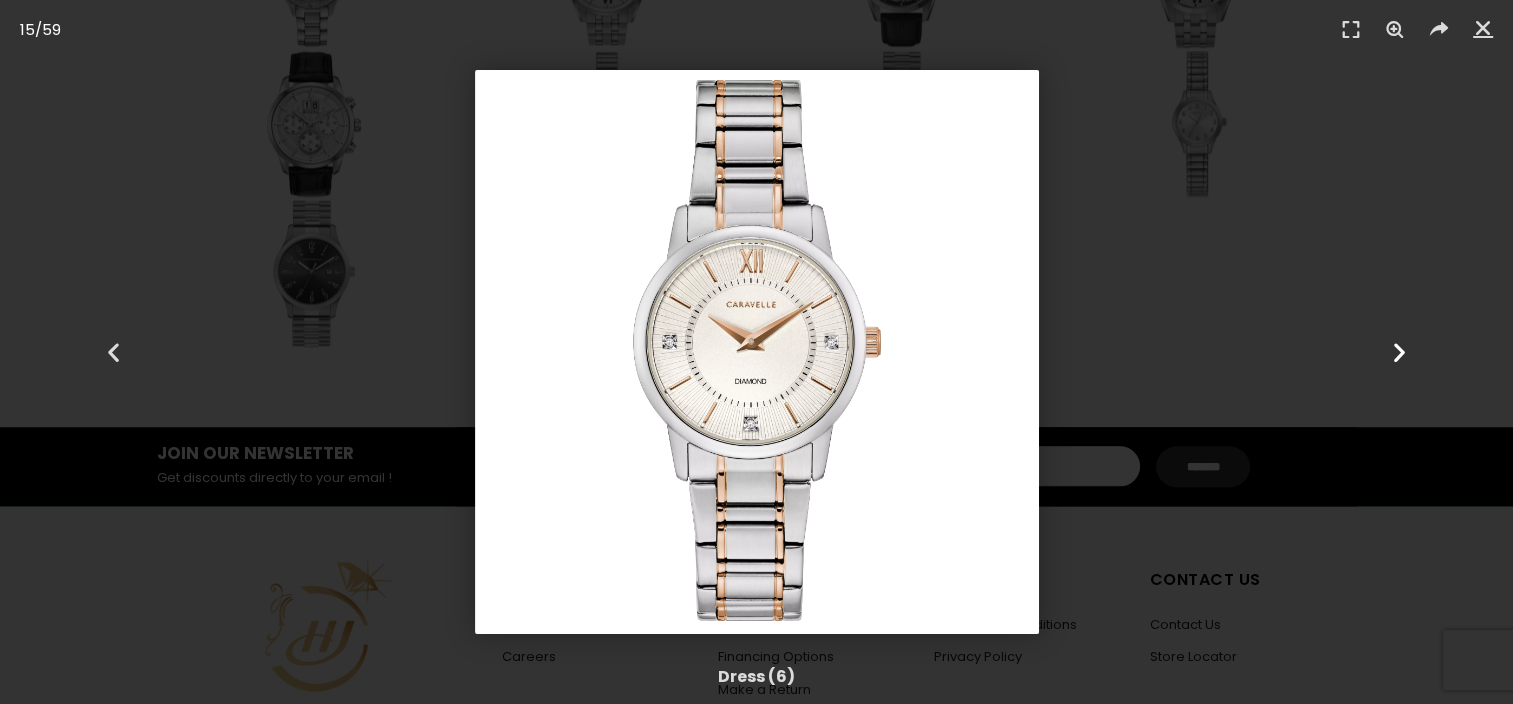 click at bounding box center [1399, 352] 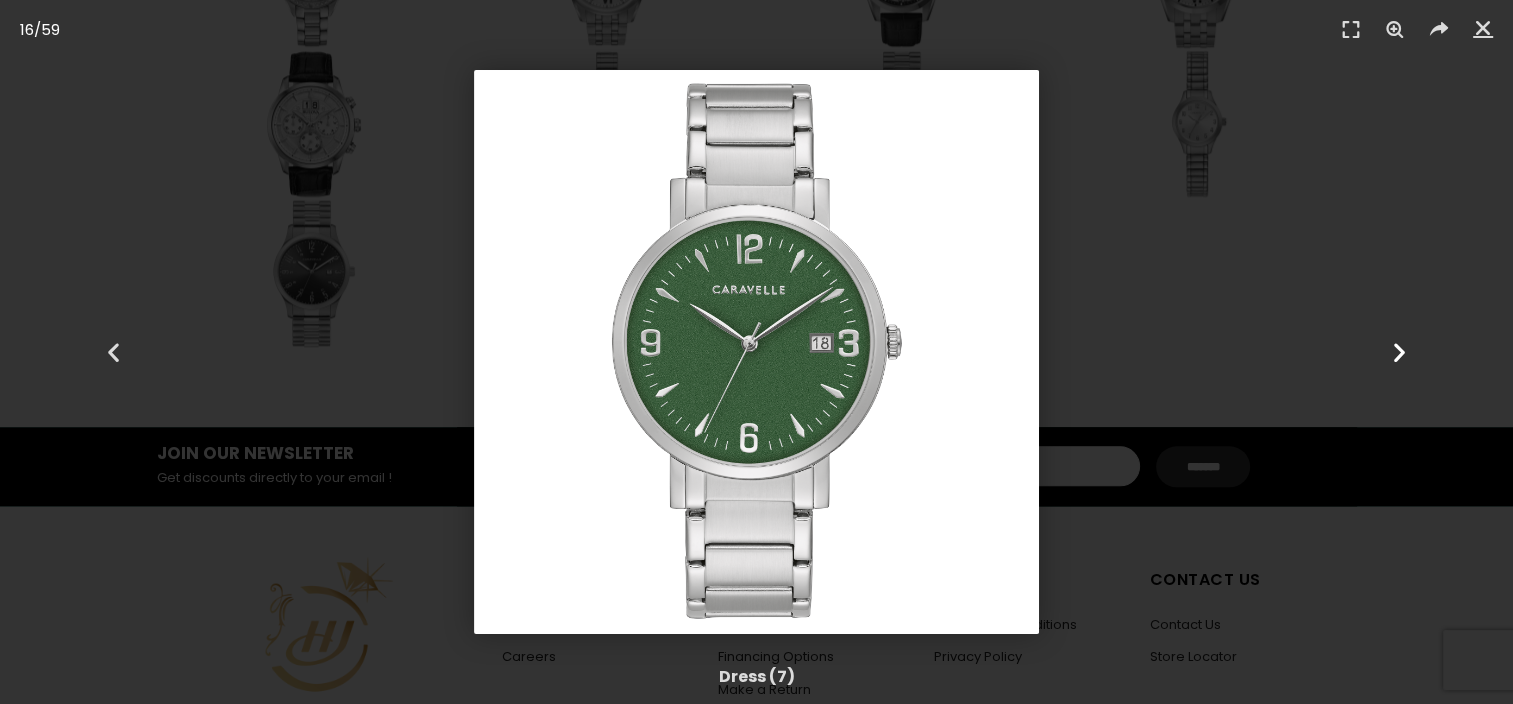 click at bounding box center (1399, 352) 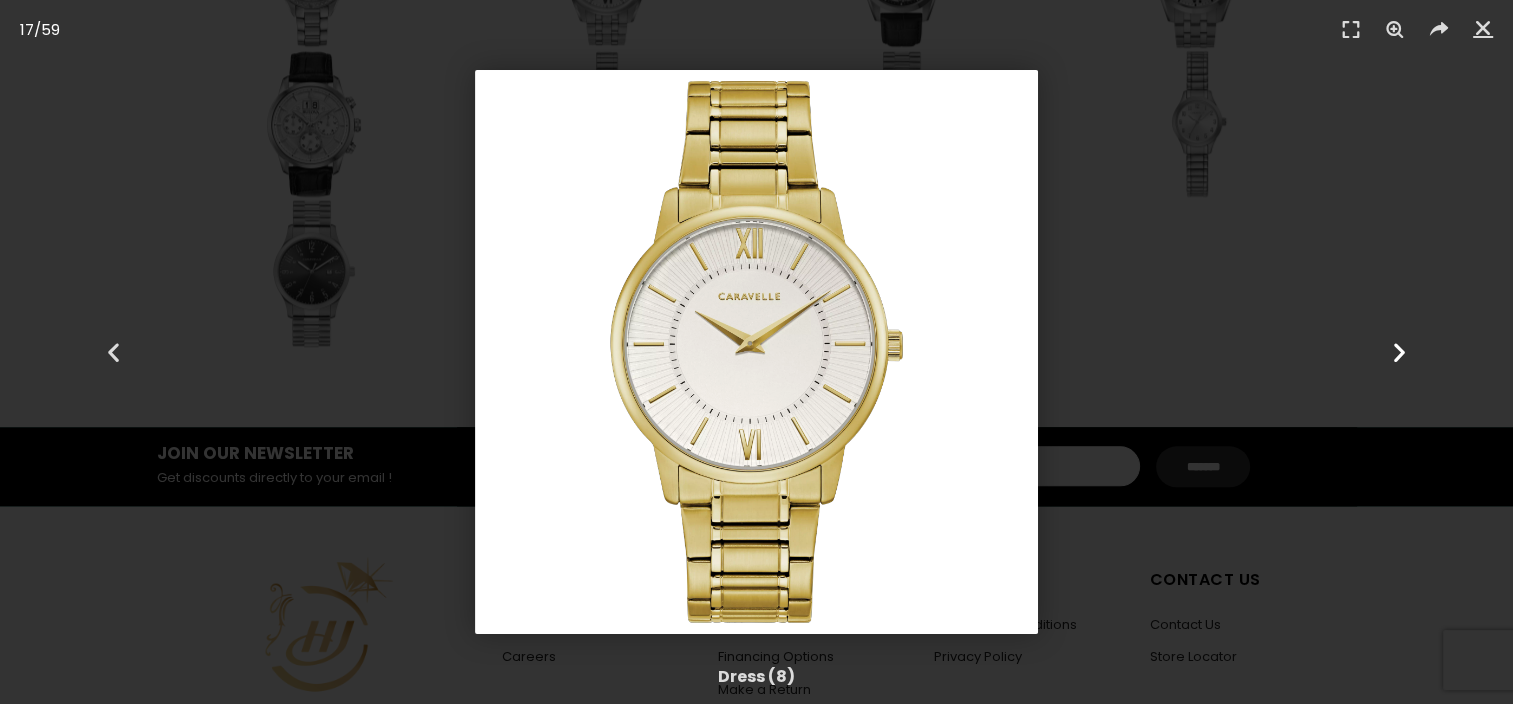 click at bounding box center [1399, 352] 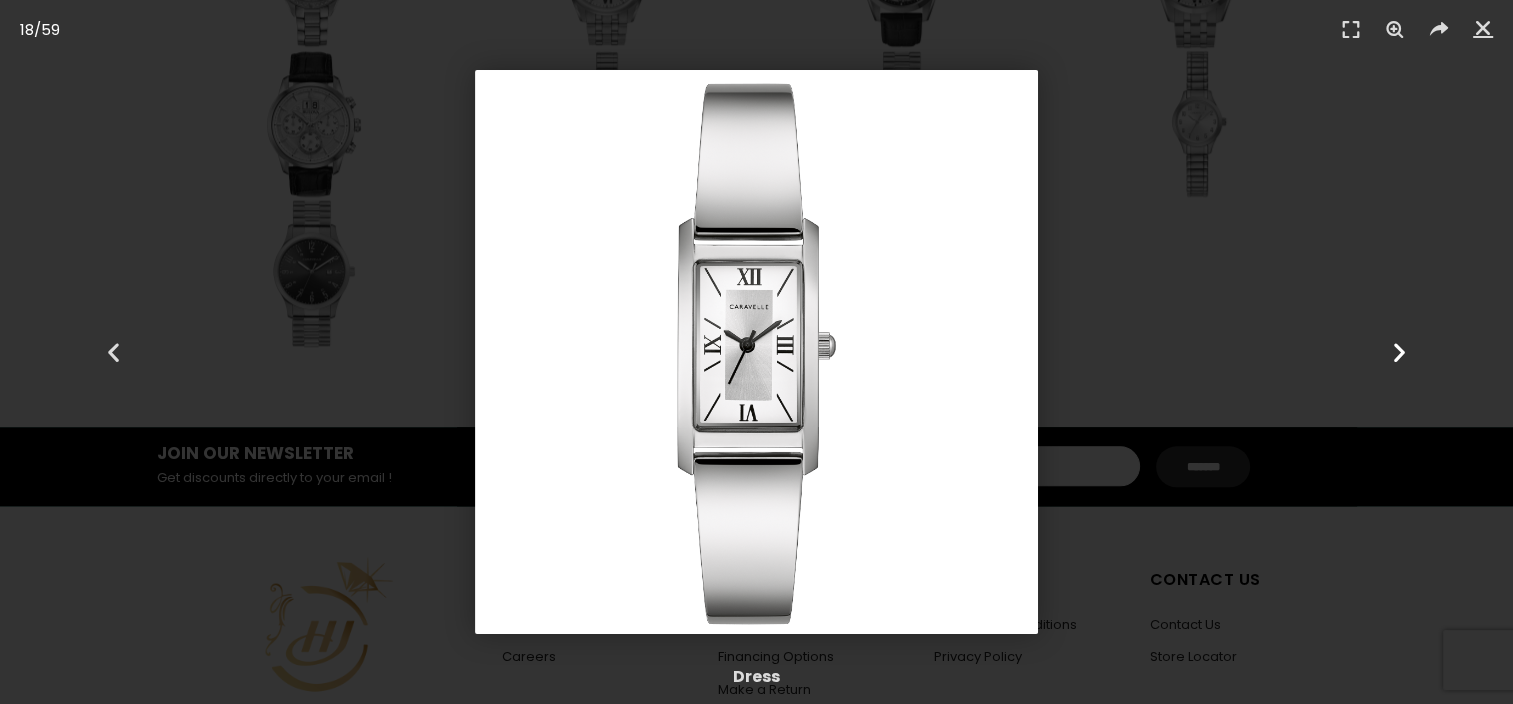 click at bounding box center (1399, 352) 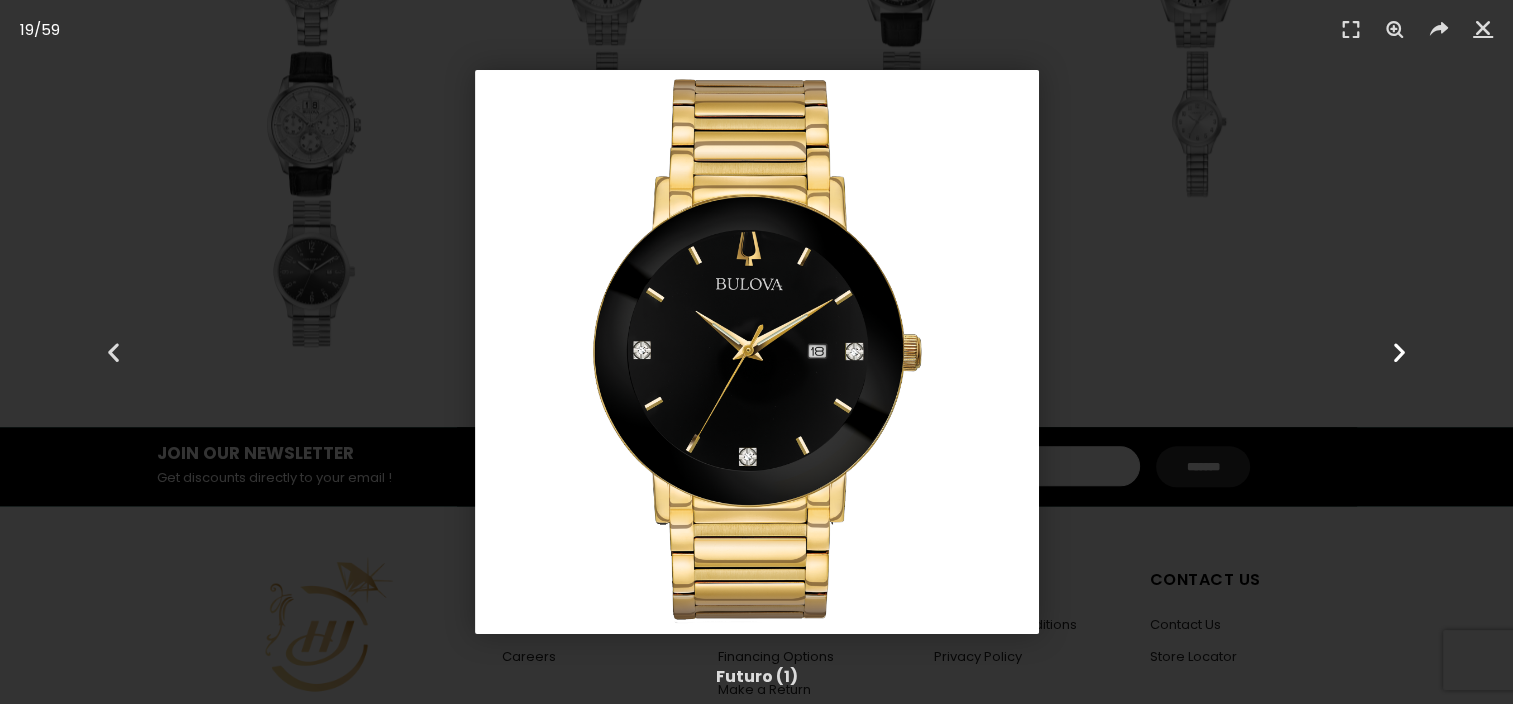 click at bounding box center [1399, 352] 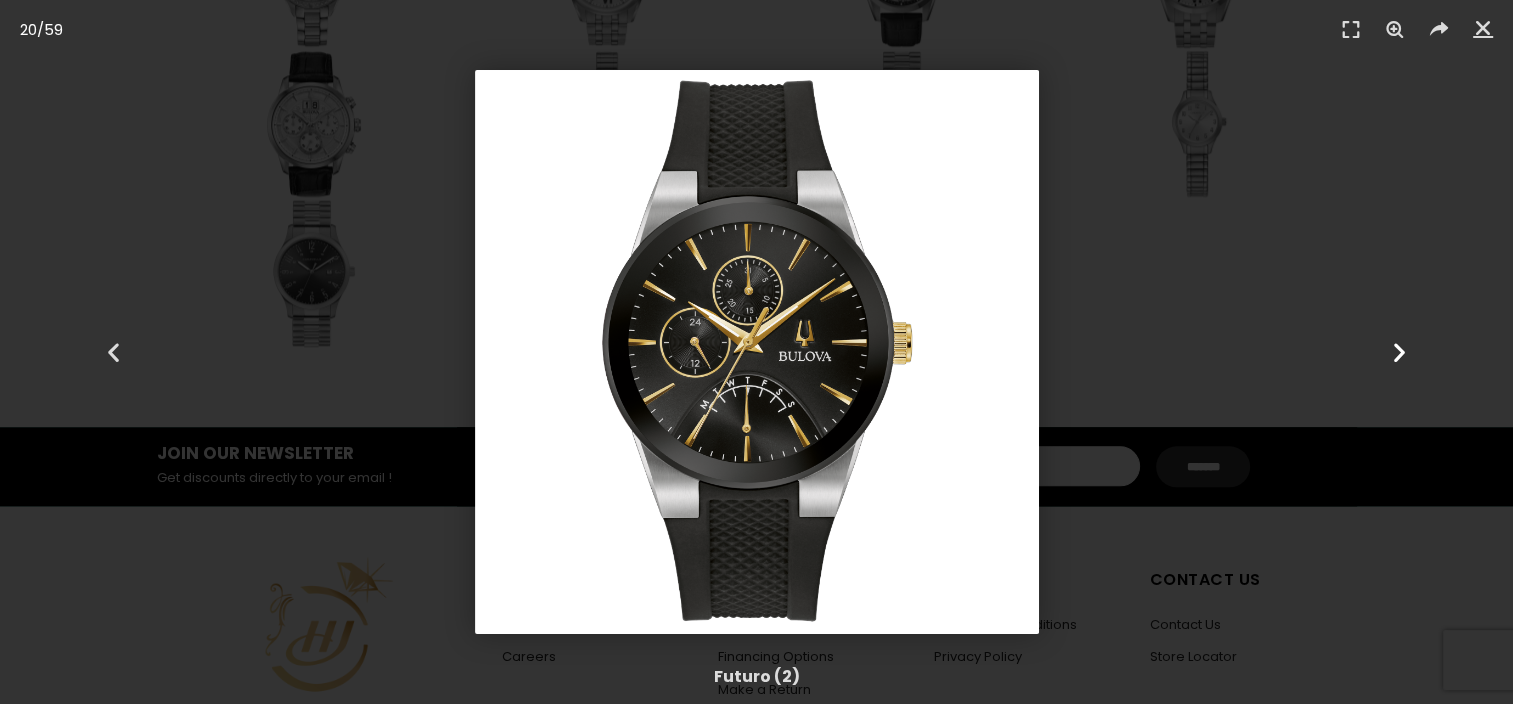 click at bounding box center [1399, 352] 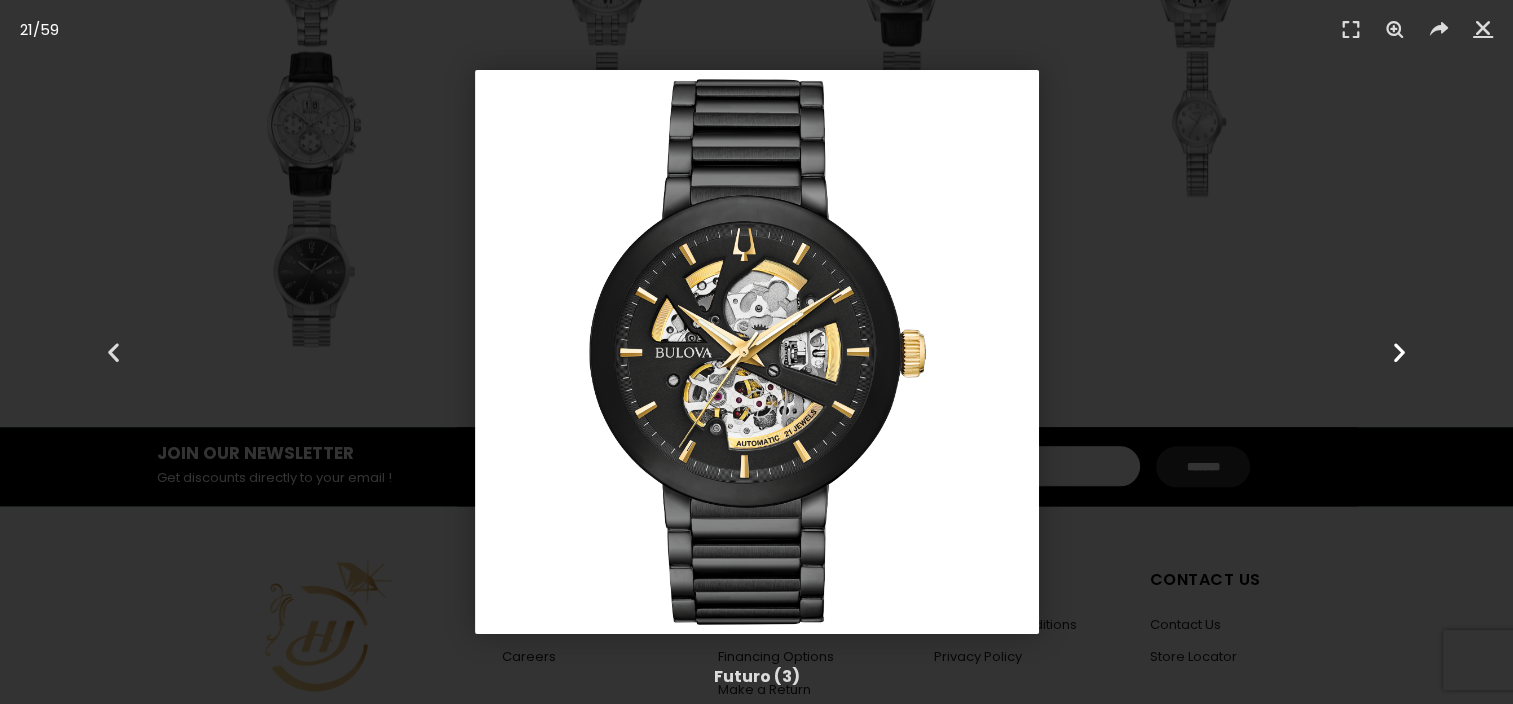 click at bounding box center [1399, 352] 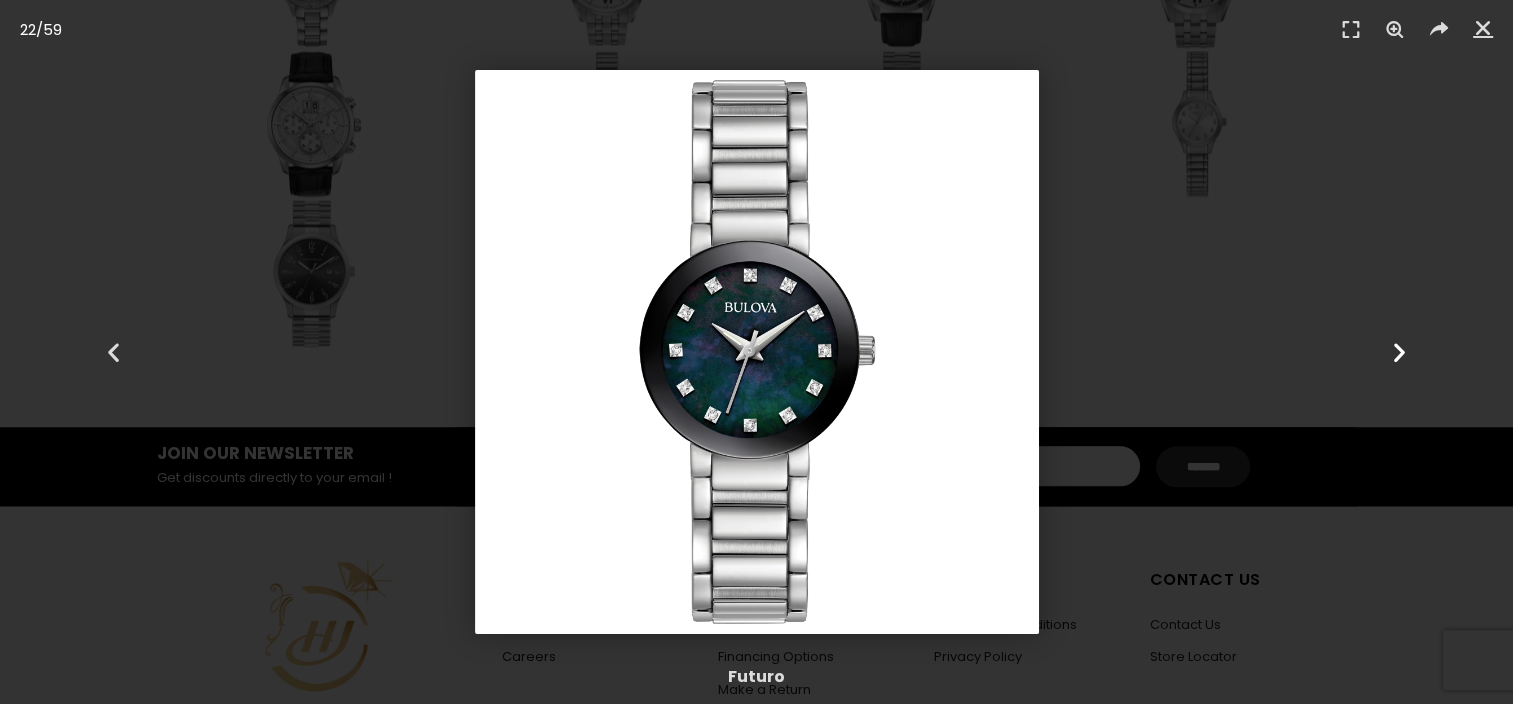click at bounding box center (1399, 352) 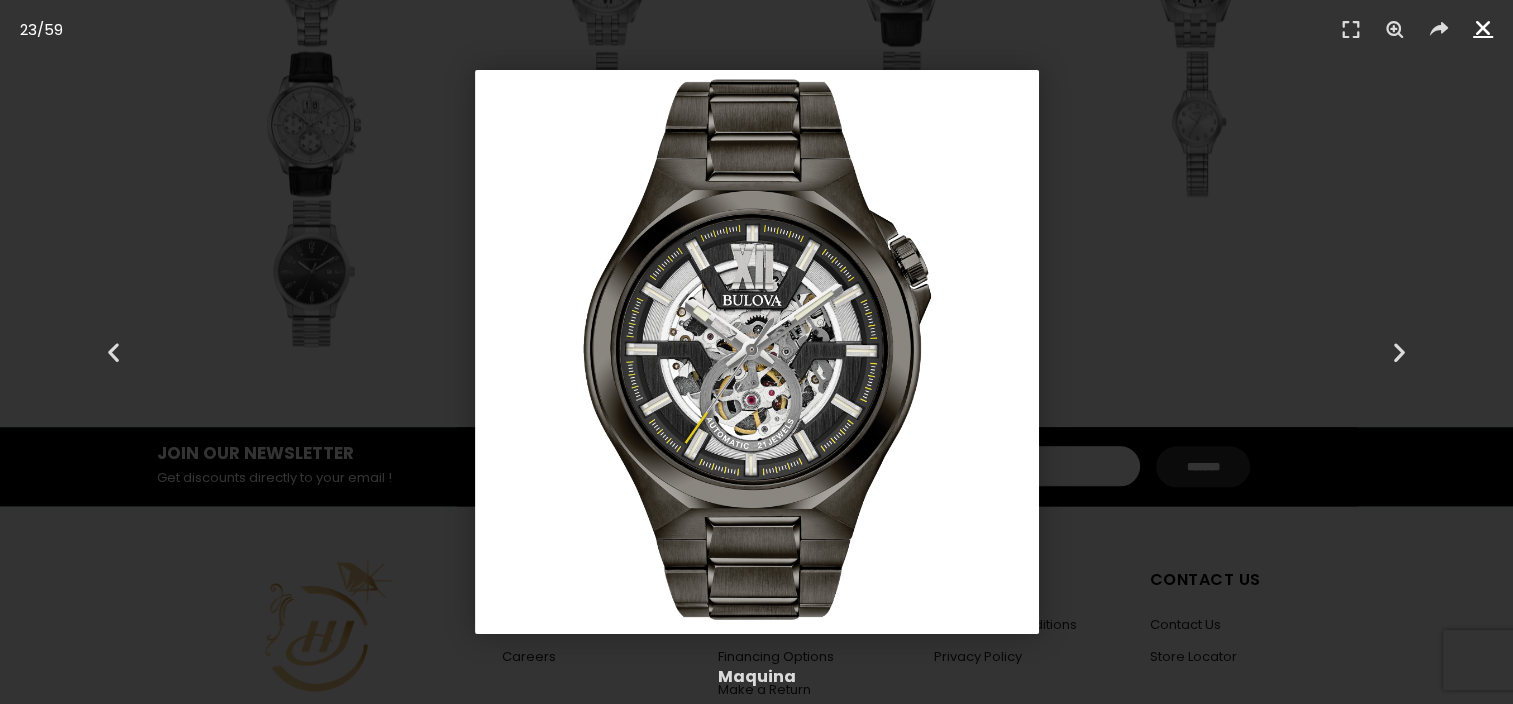 click at bounding box center [1483, 28] 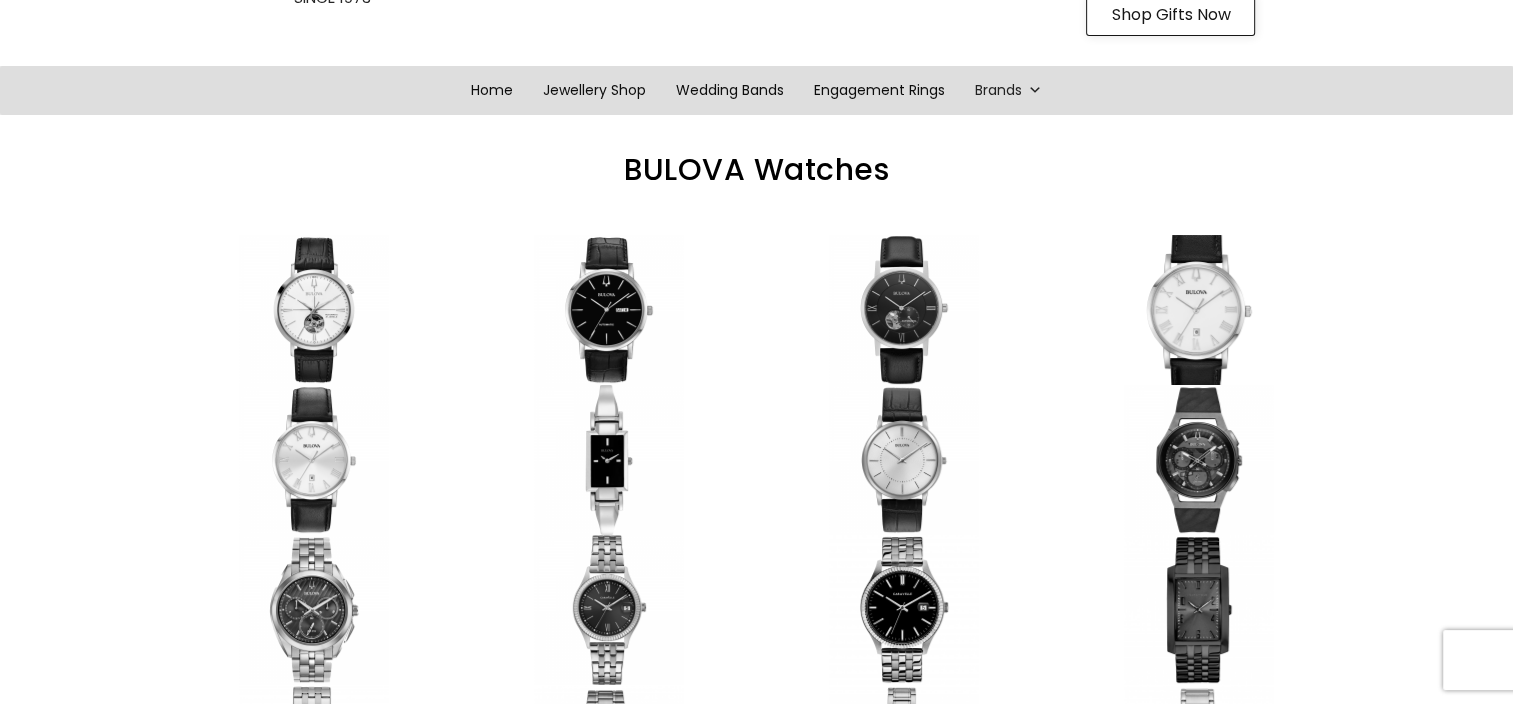 scroll, scrollTop: 0, scrollLeft: 0, axis: both 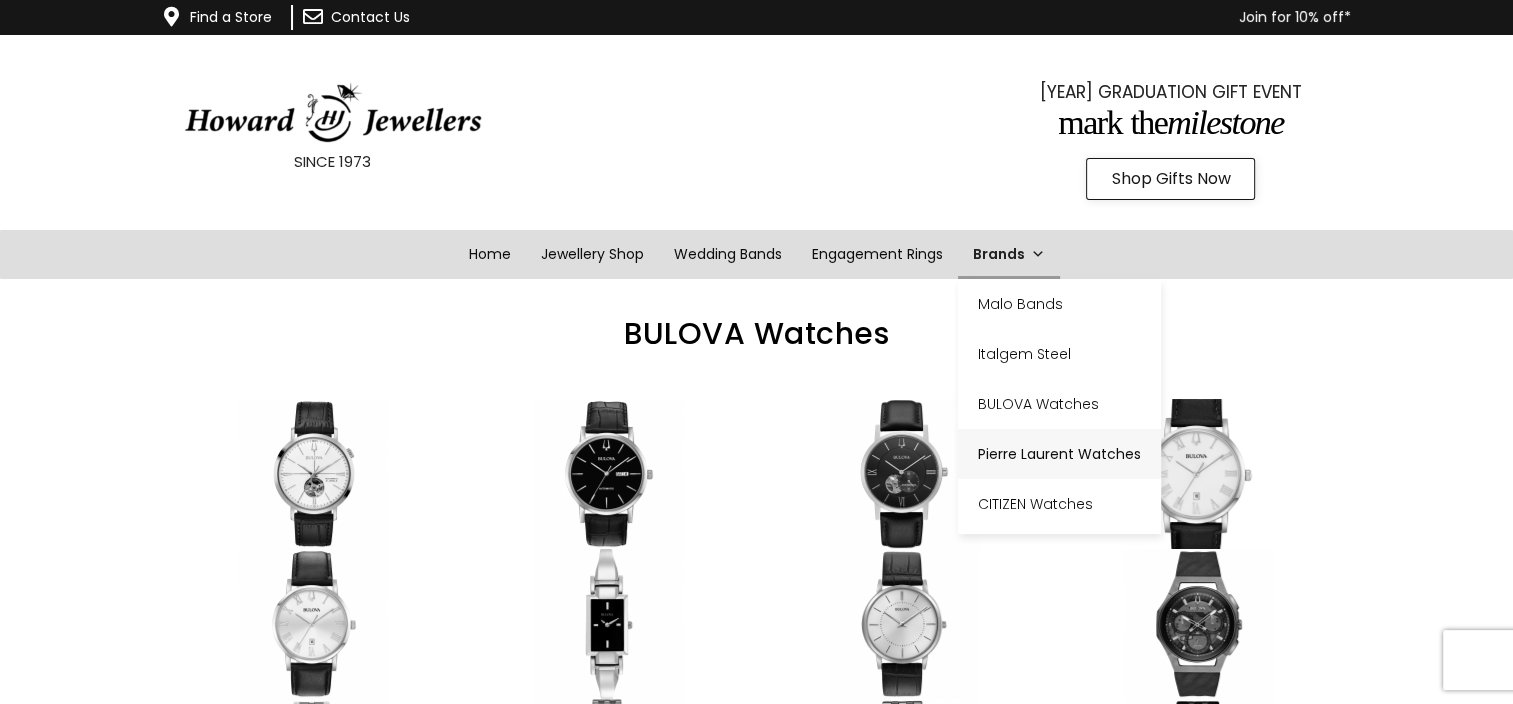 click on "Pierre Laurent Watches" at bounding box center (1059, 454) 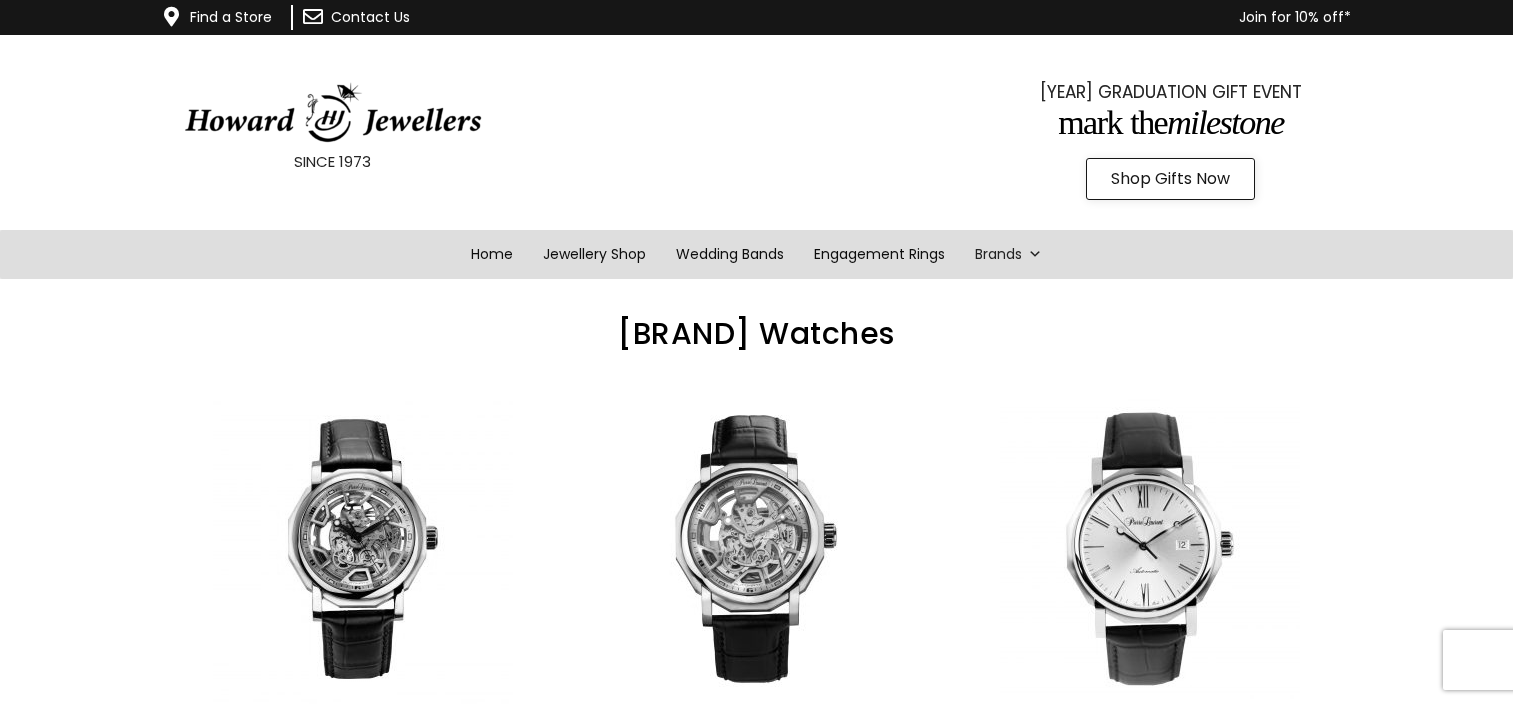 scroll, scrollTop: 0, scrollLeft: 0, axis: both 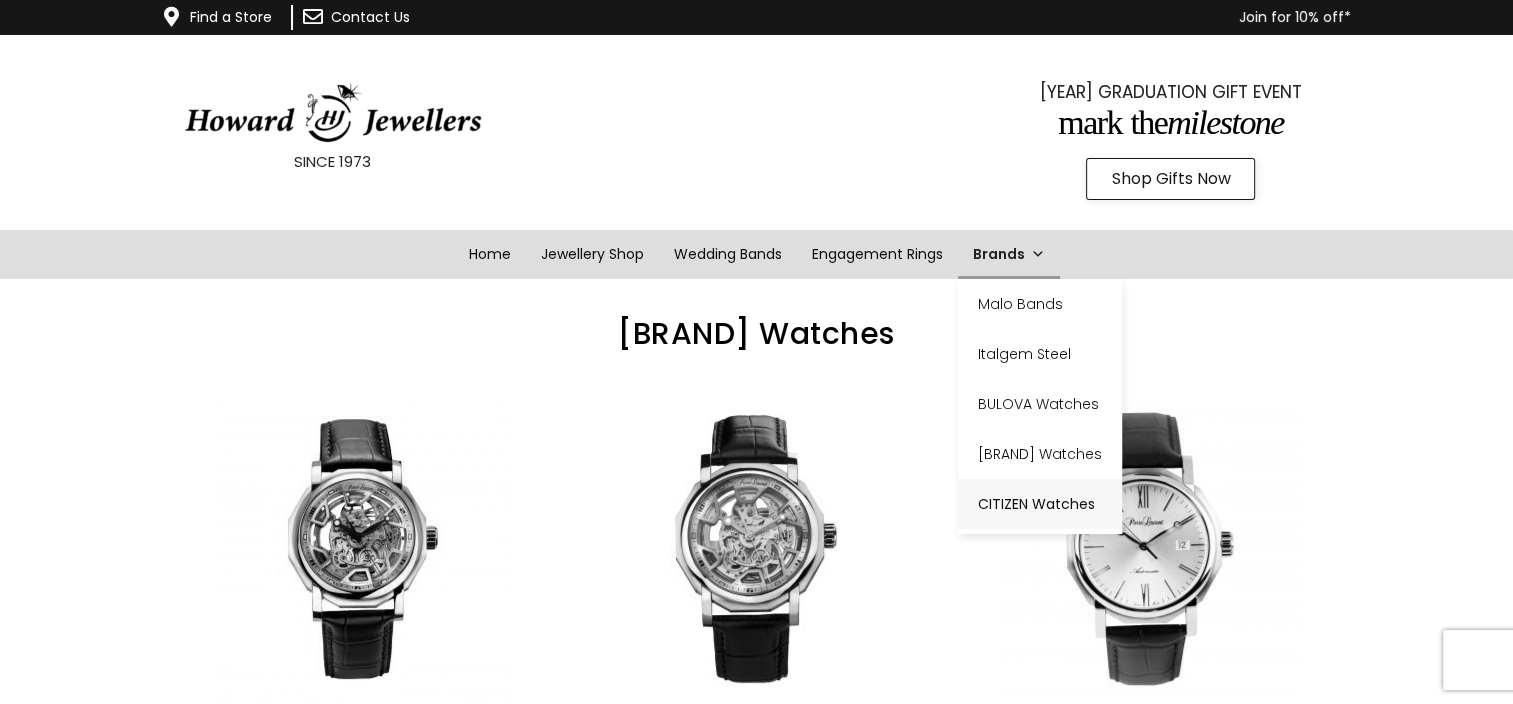 click on "CITIZEN Watches" at bounding box center (1040, 504) 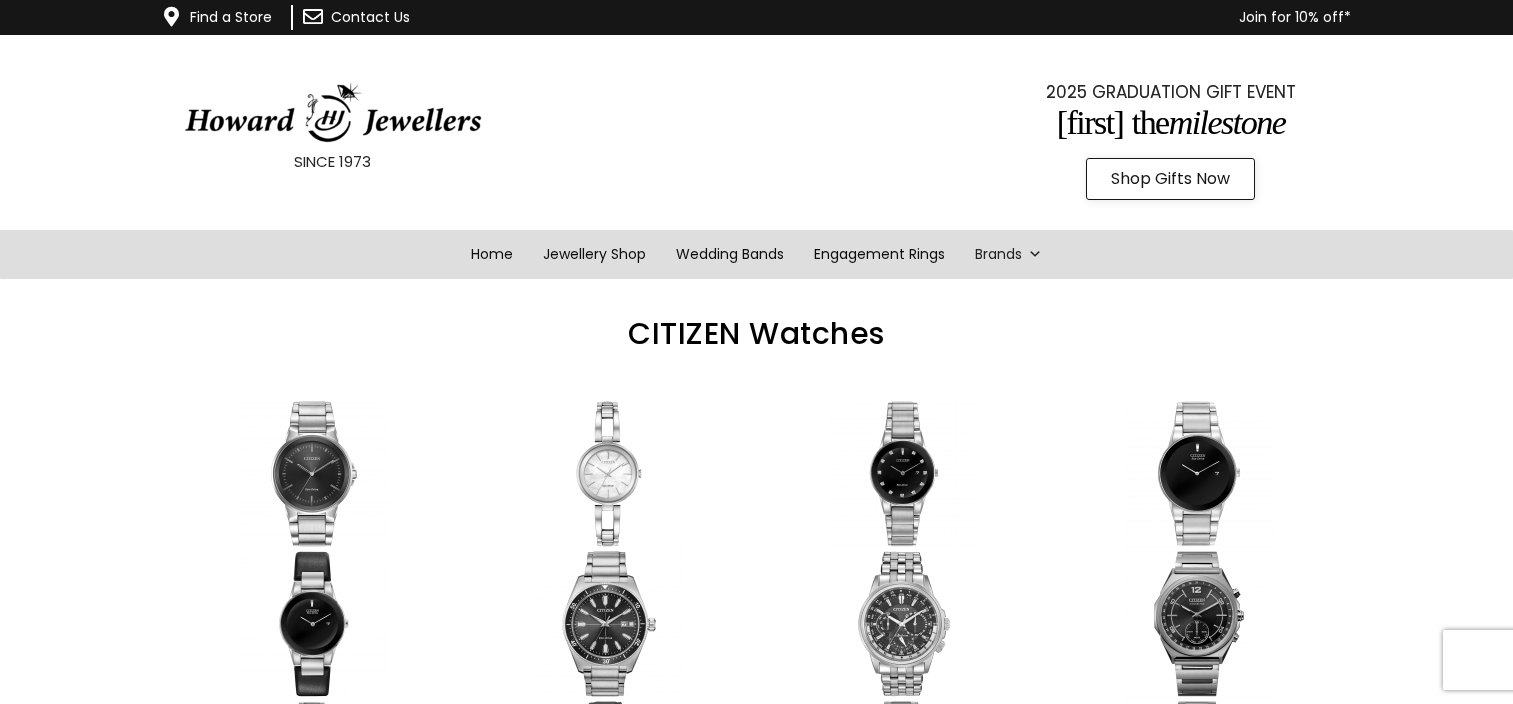 scroll, scrollTop: 0, scrollLeft: 0, axis: both 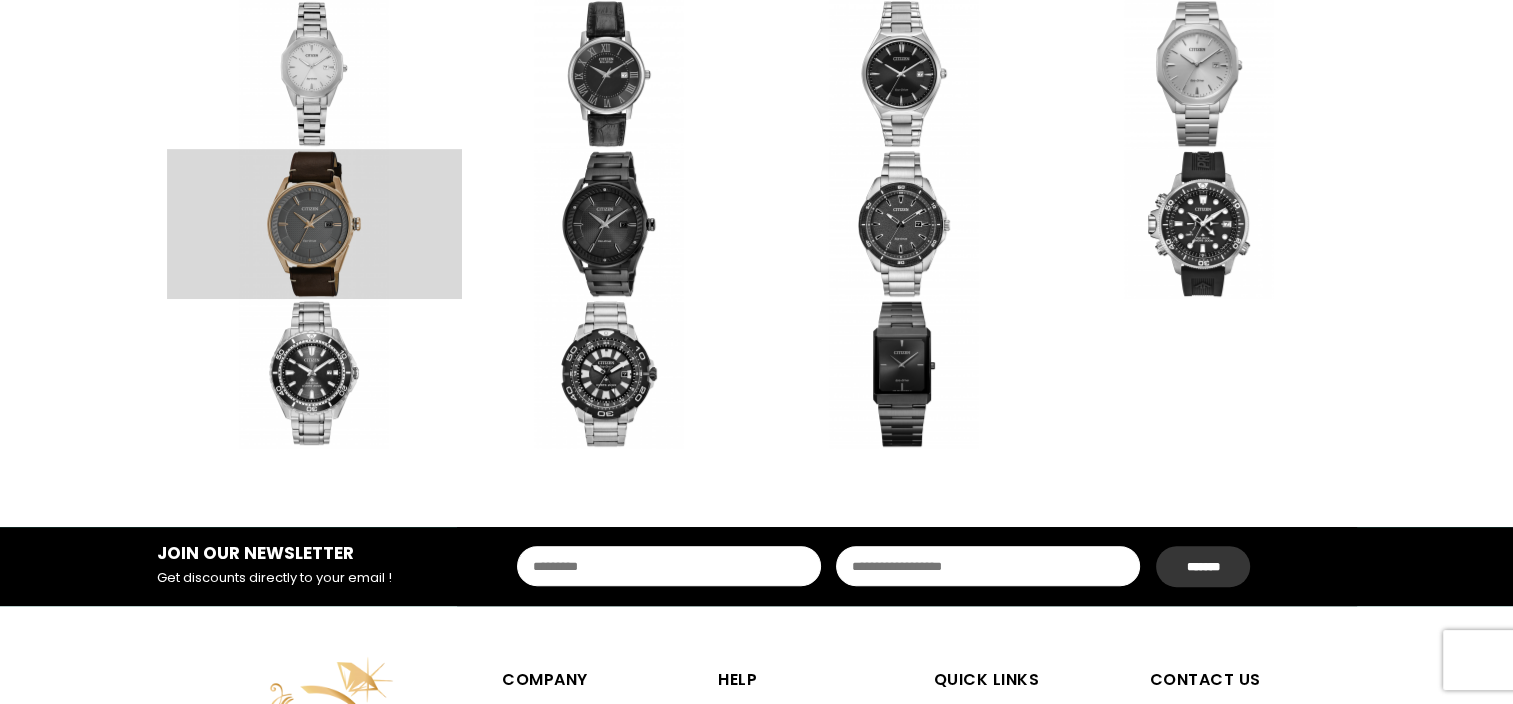 click at bounding box center [314, 224] 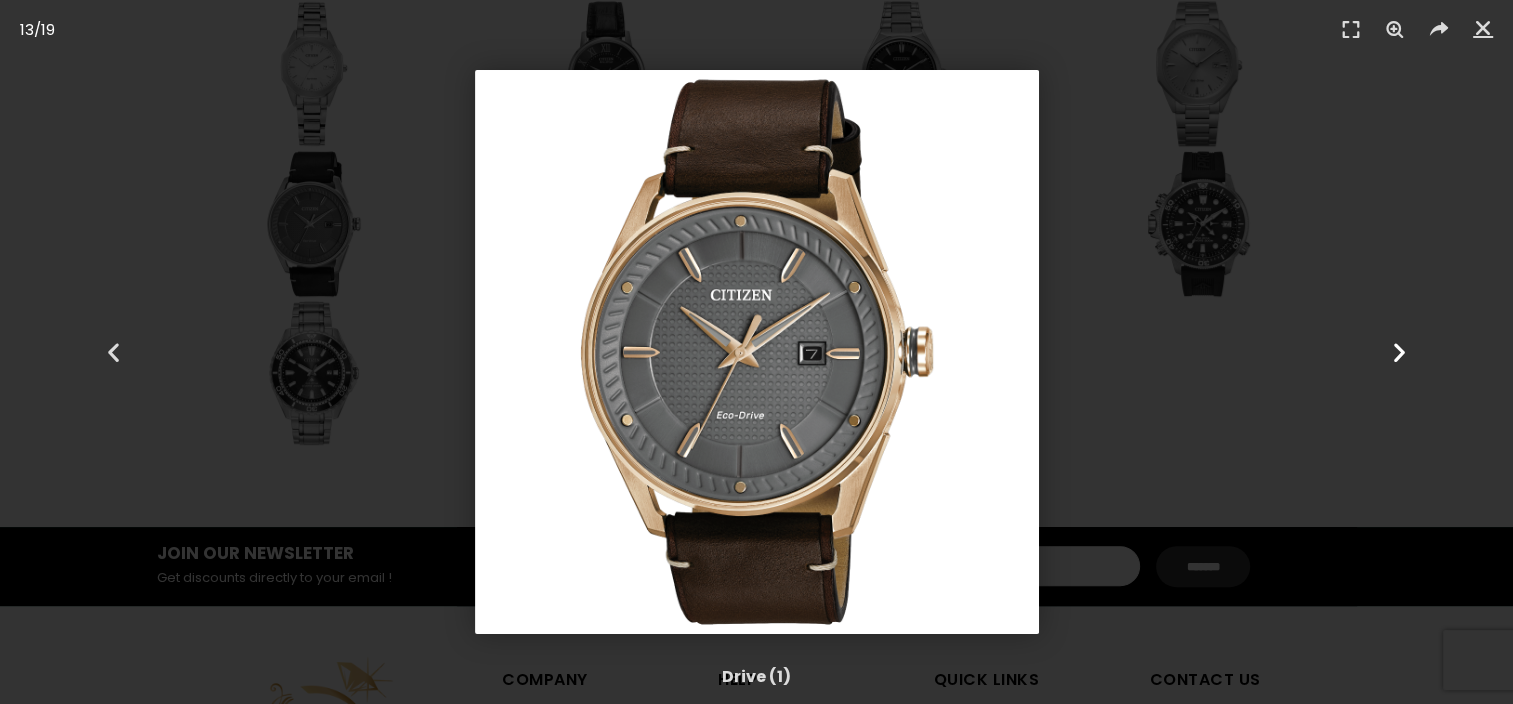 click at bounding box center (1399, 352) 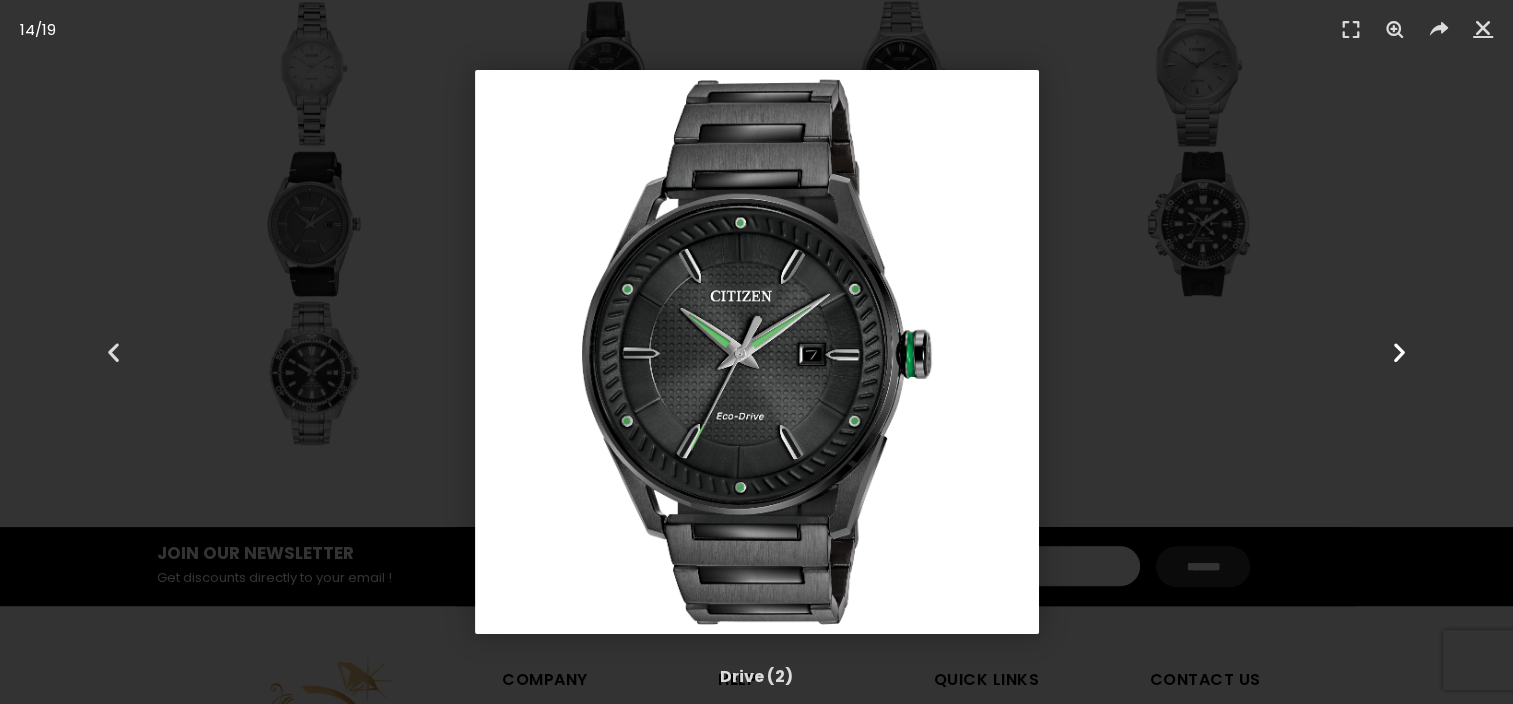 click at bounding box center (1399, 352) 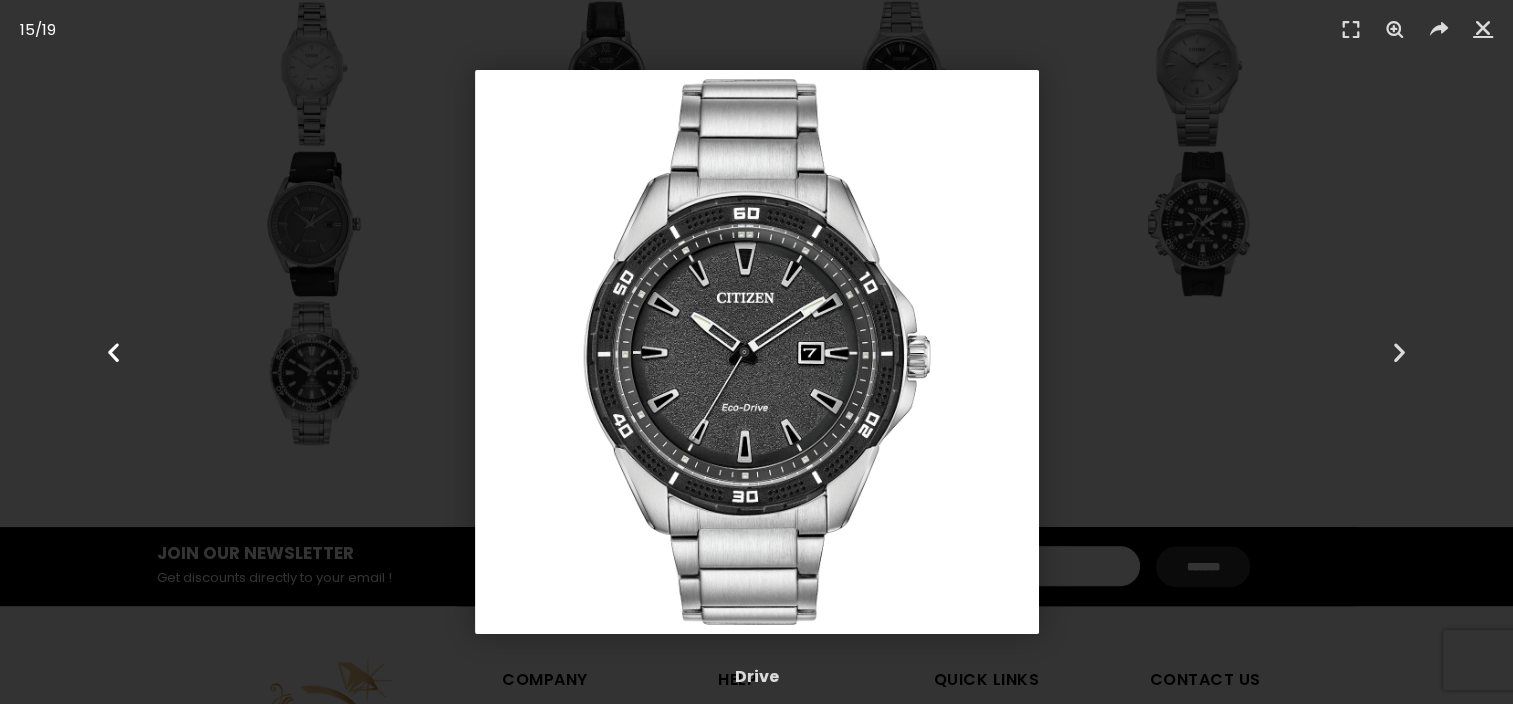 click at bounding box center (113, 352) 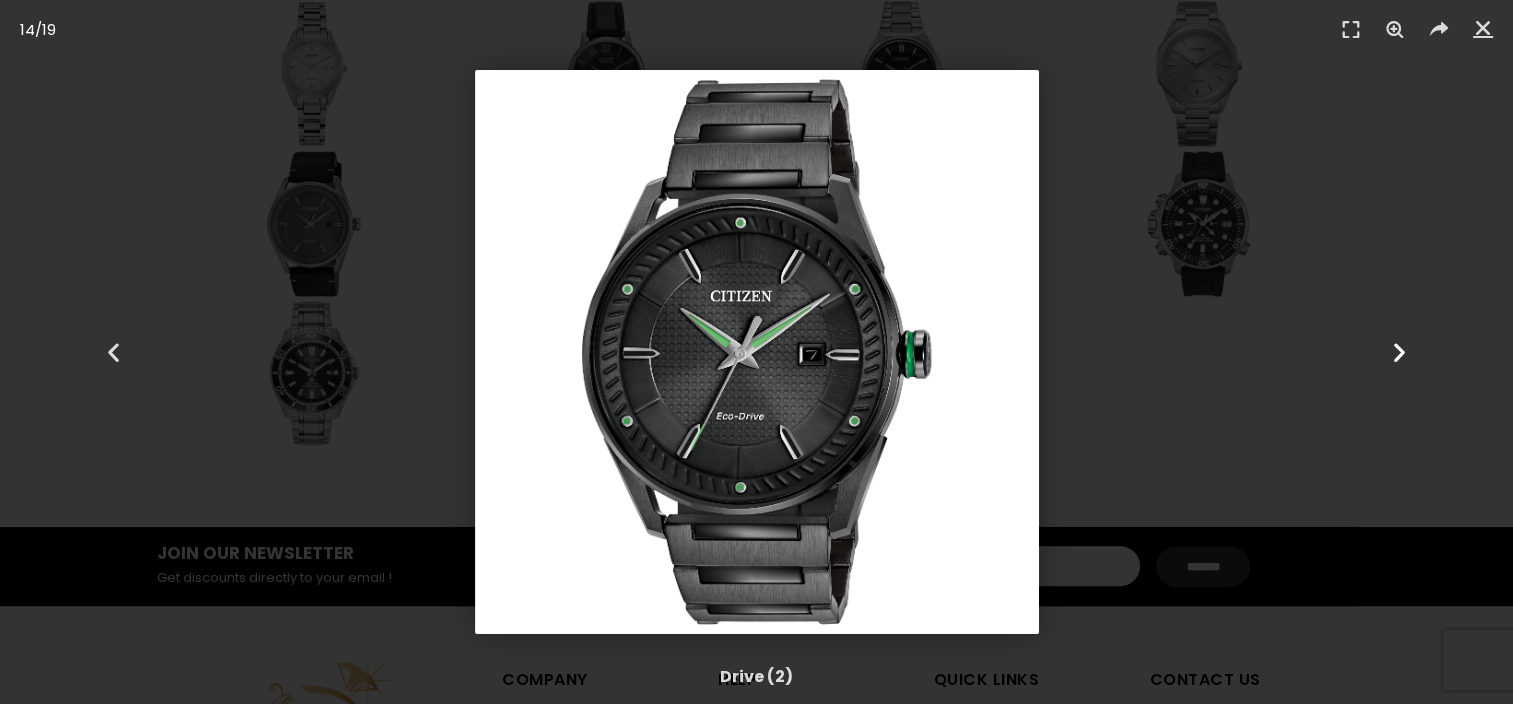 click at bounding box center (1399, 352) 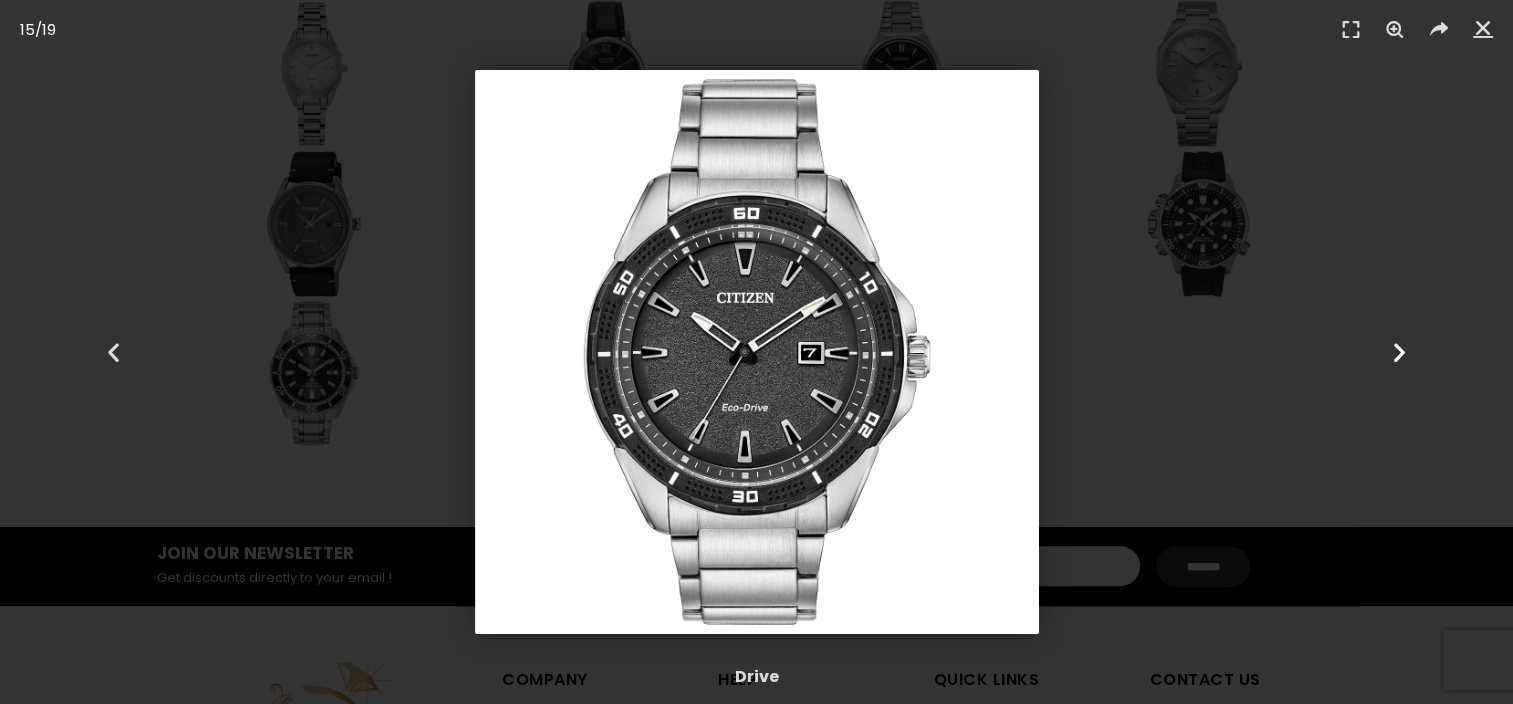 click at bounding box center [1399, 352] 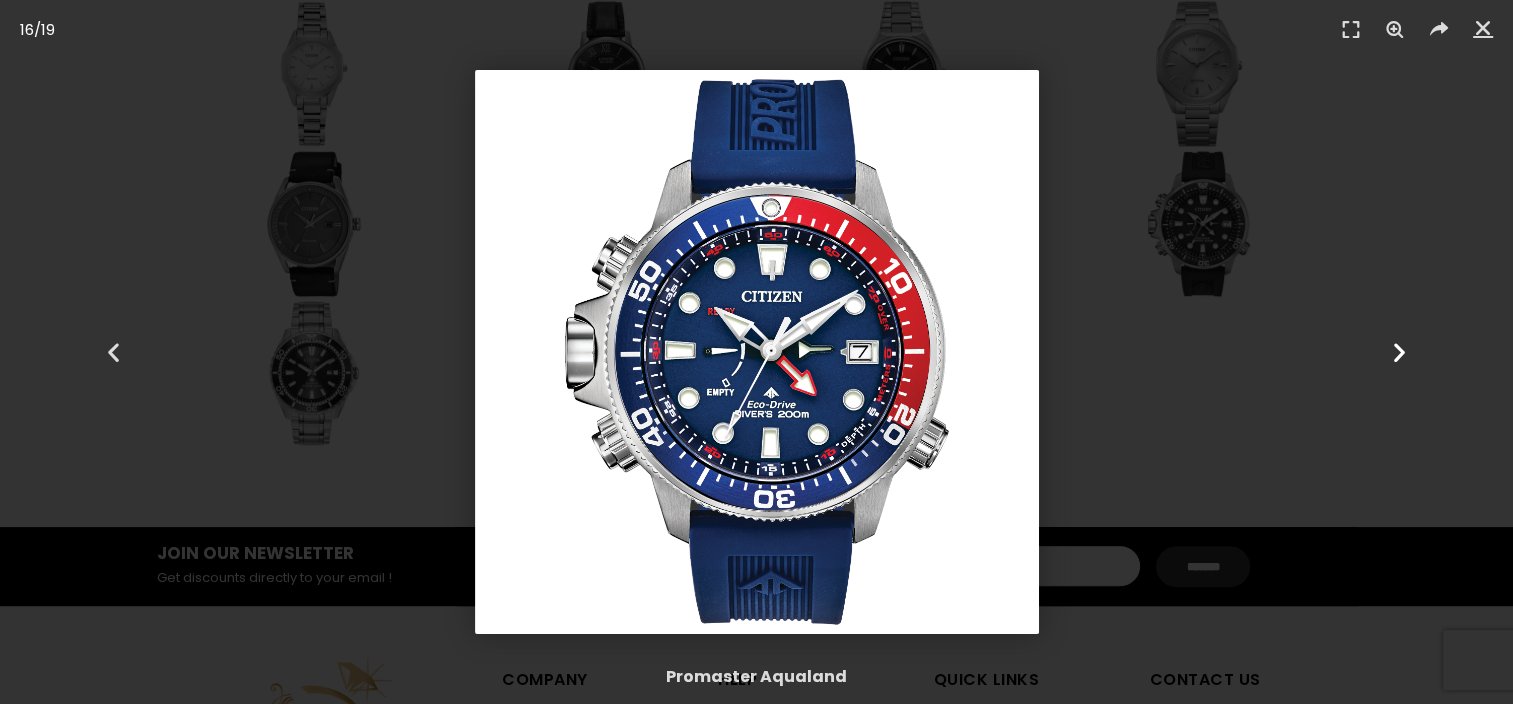 click at bounding box center (1399, 352) 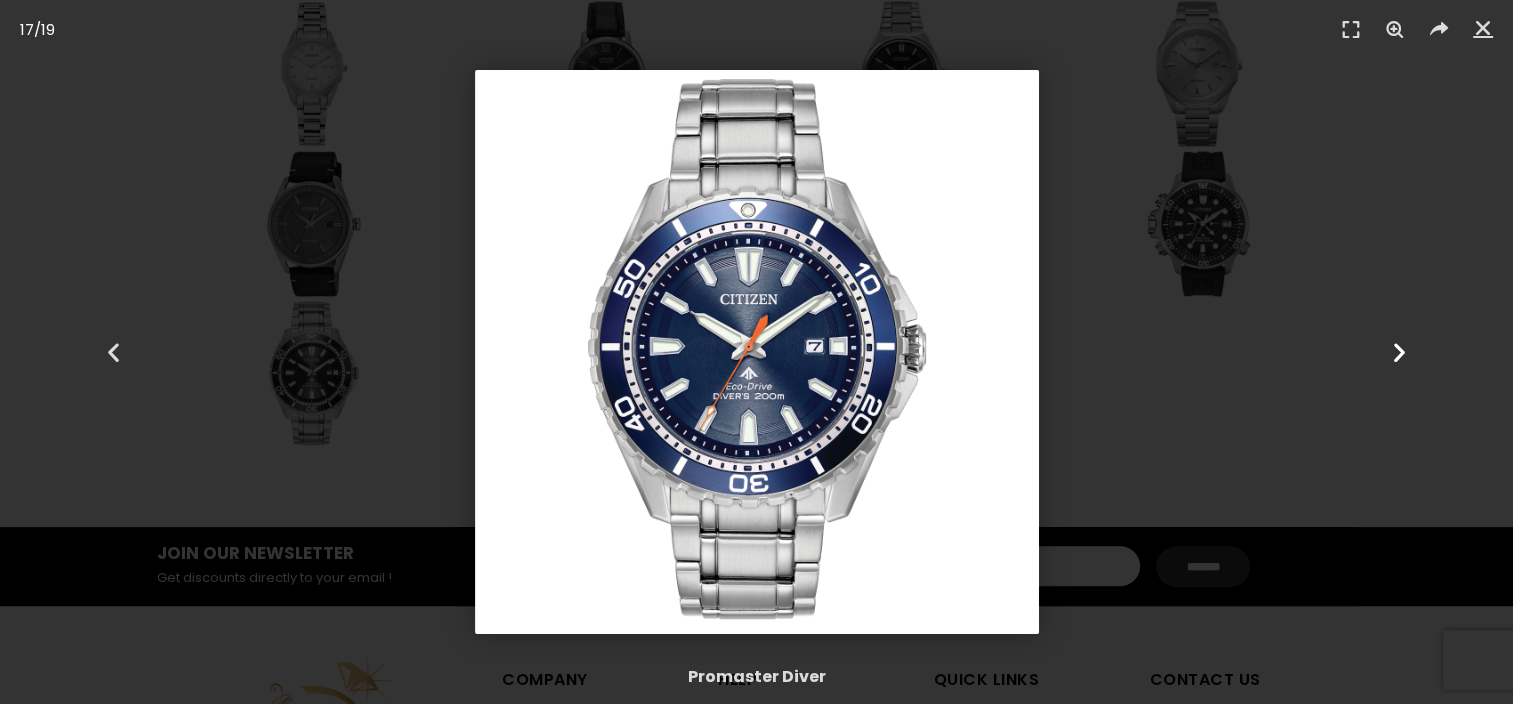 click at bounding box center [1399, 352] 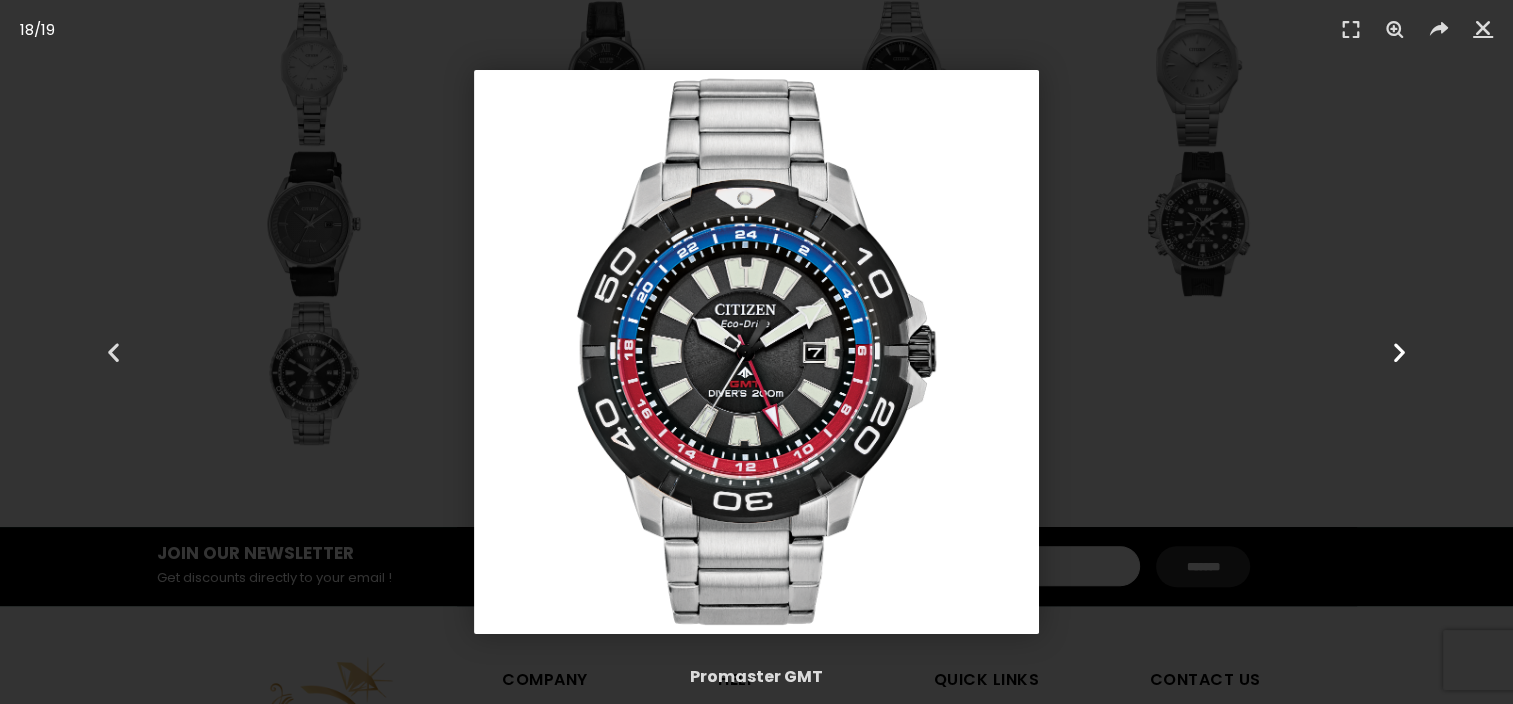 click at bounding box center [1399, 352] 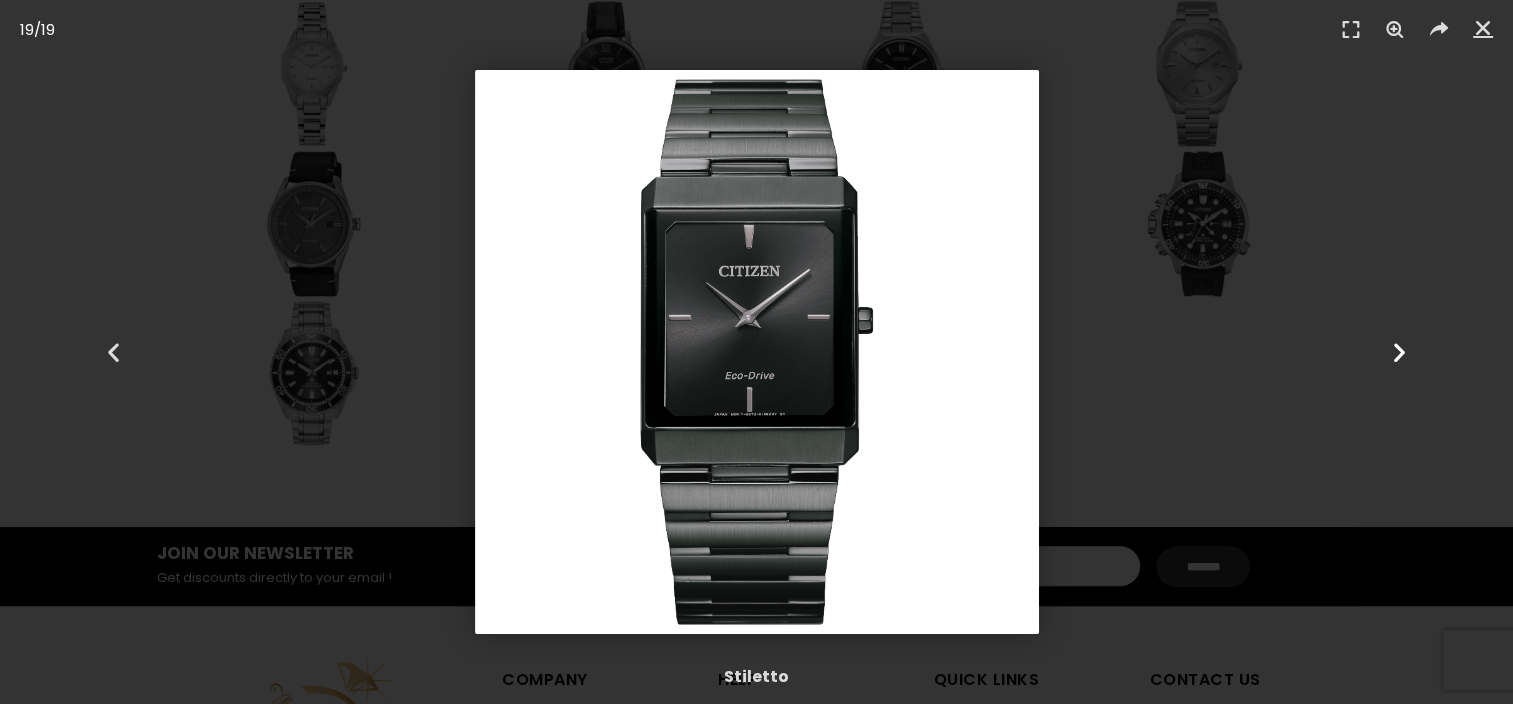 click at bounding box center [1399, 352] 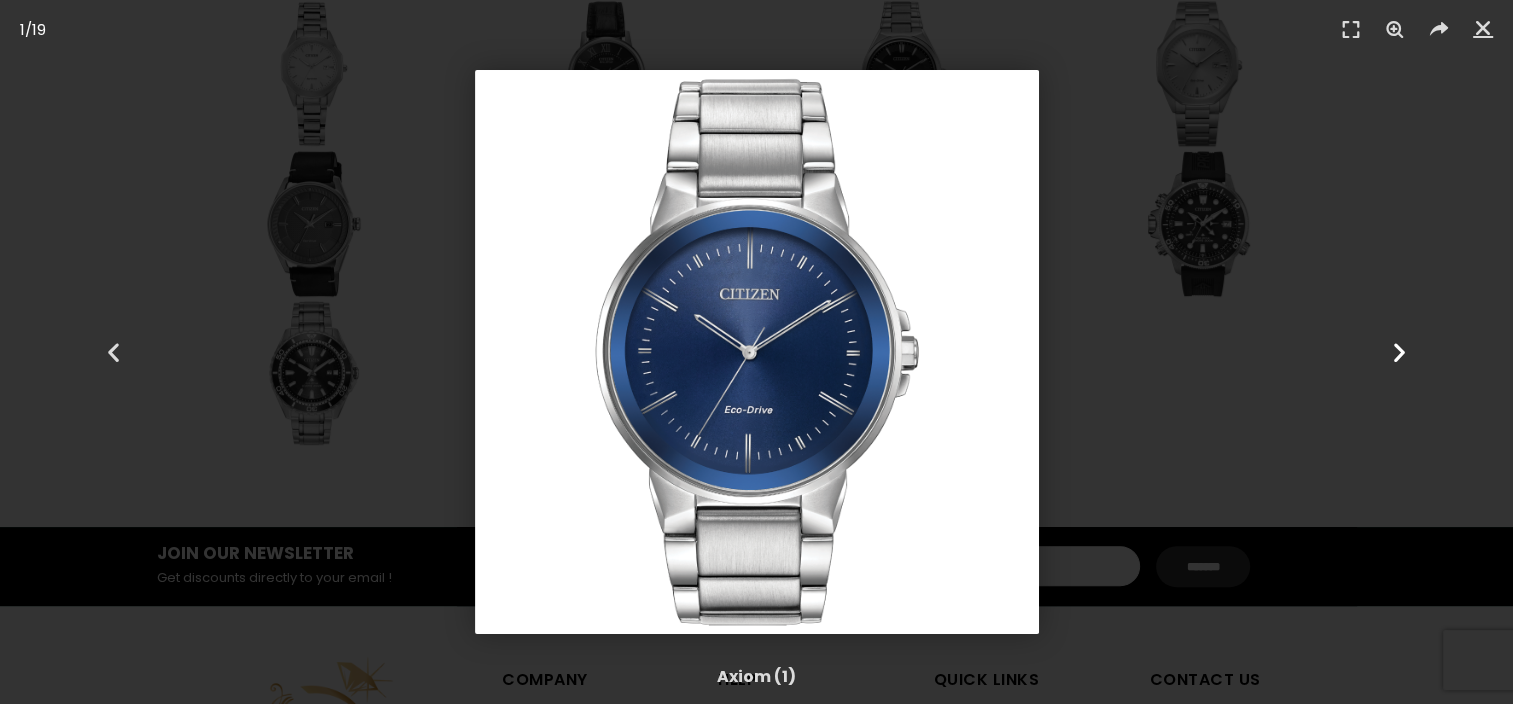 click at bounding box center [1399, 352] 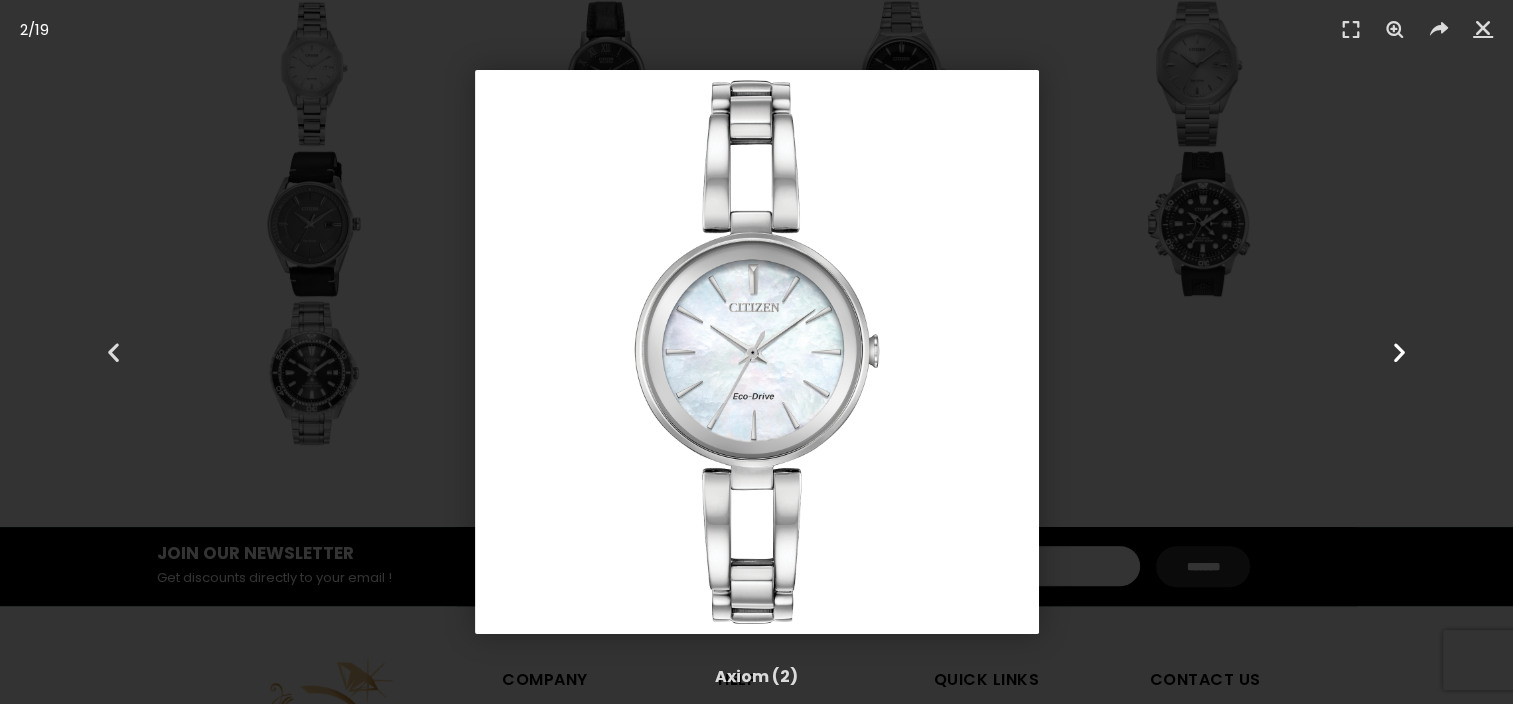 click at bounding box center [1399, 352] 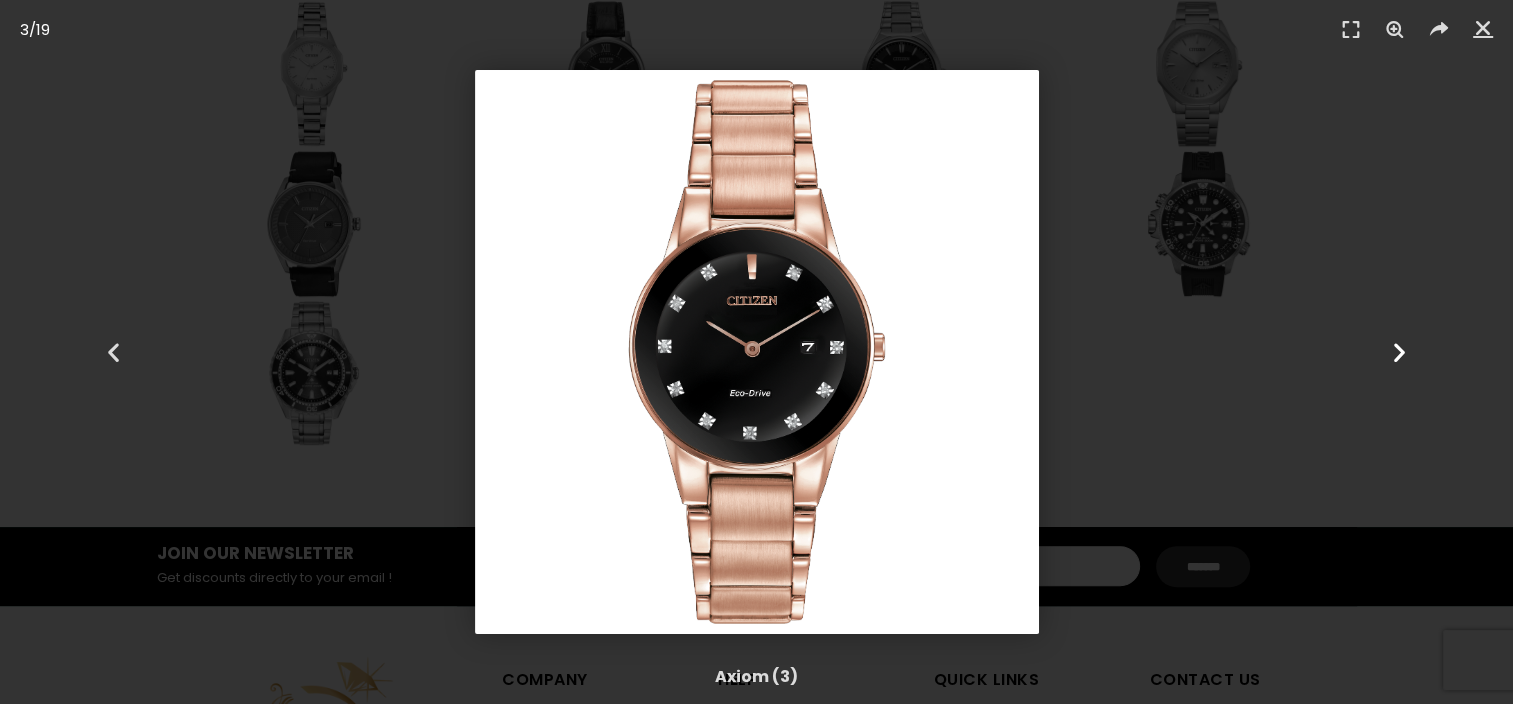 click at bounding box center (1399, 352) 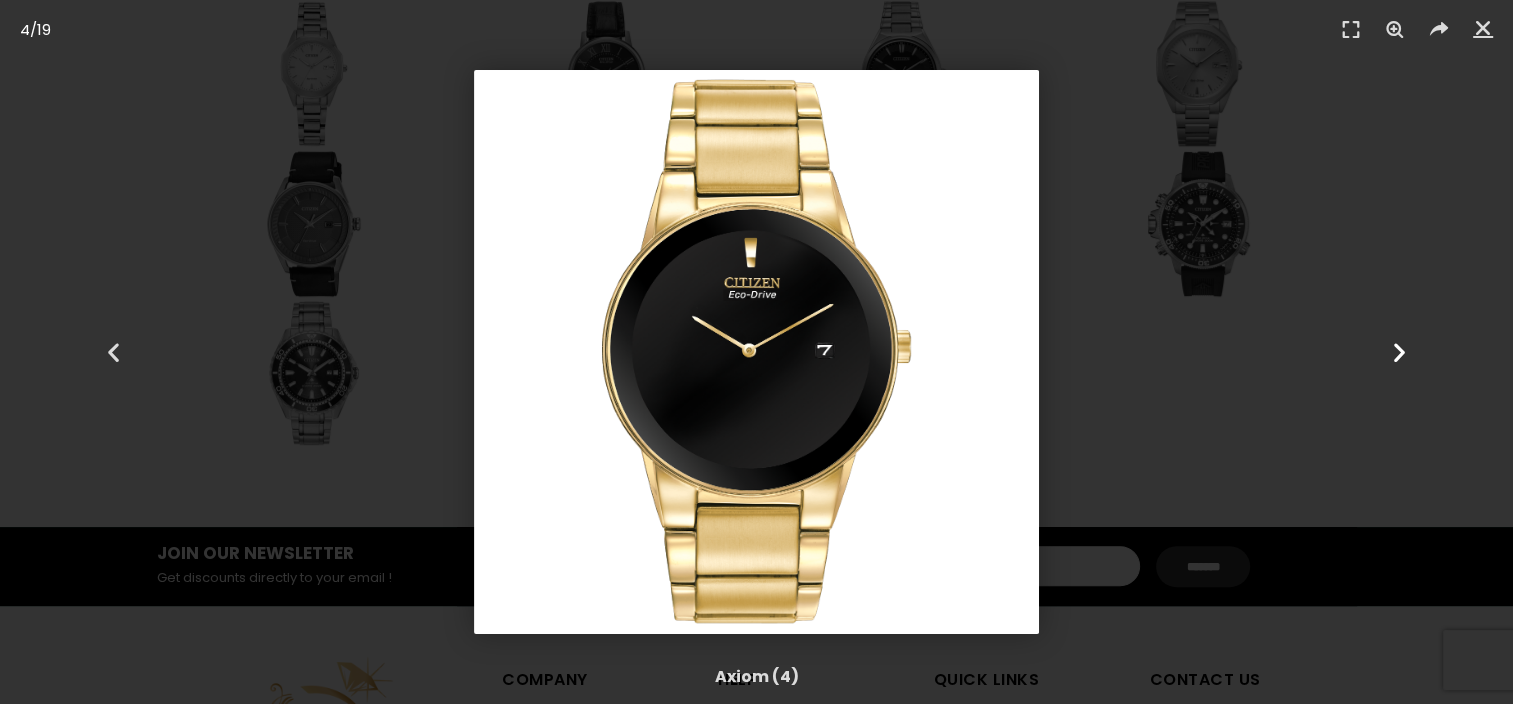 click at bounding box center (1399, 352) 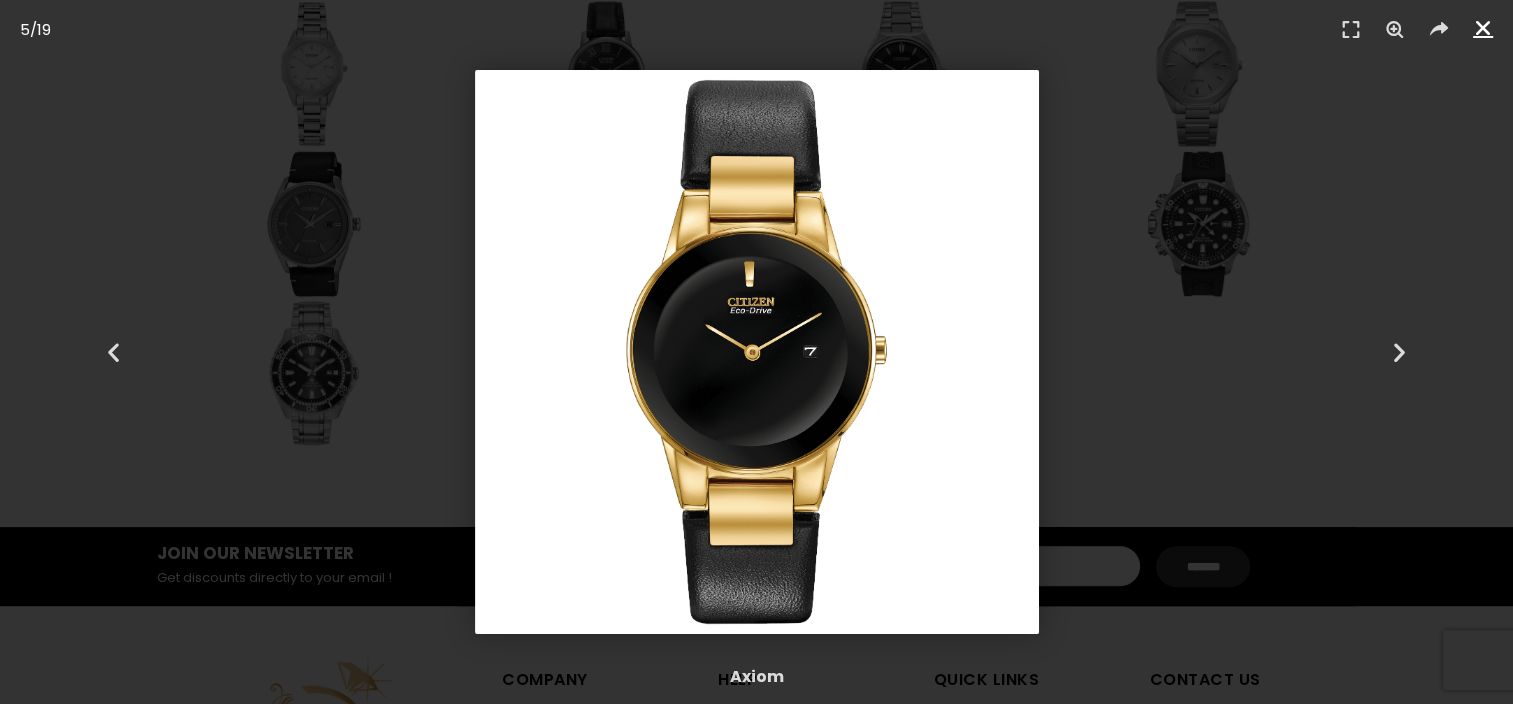 click at bounding box center [1483, 28] 